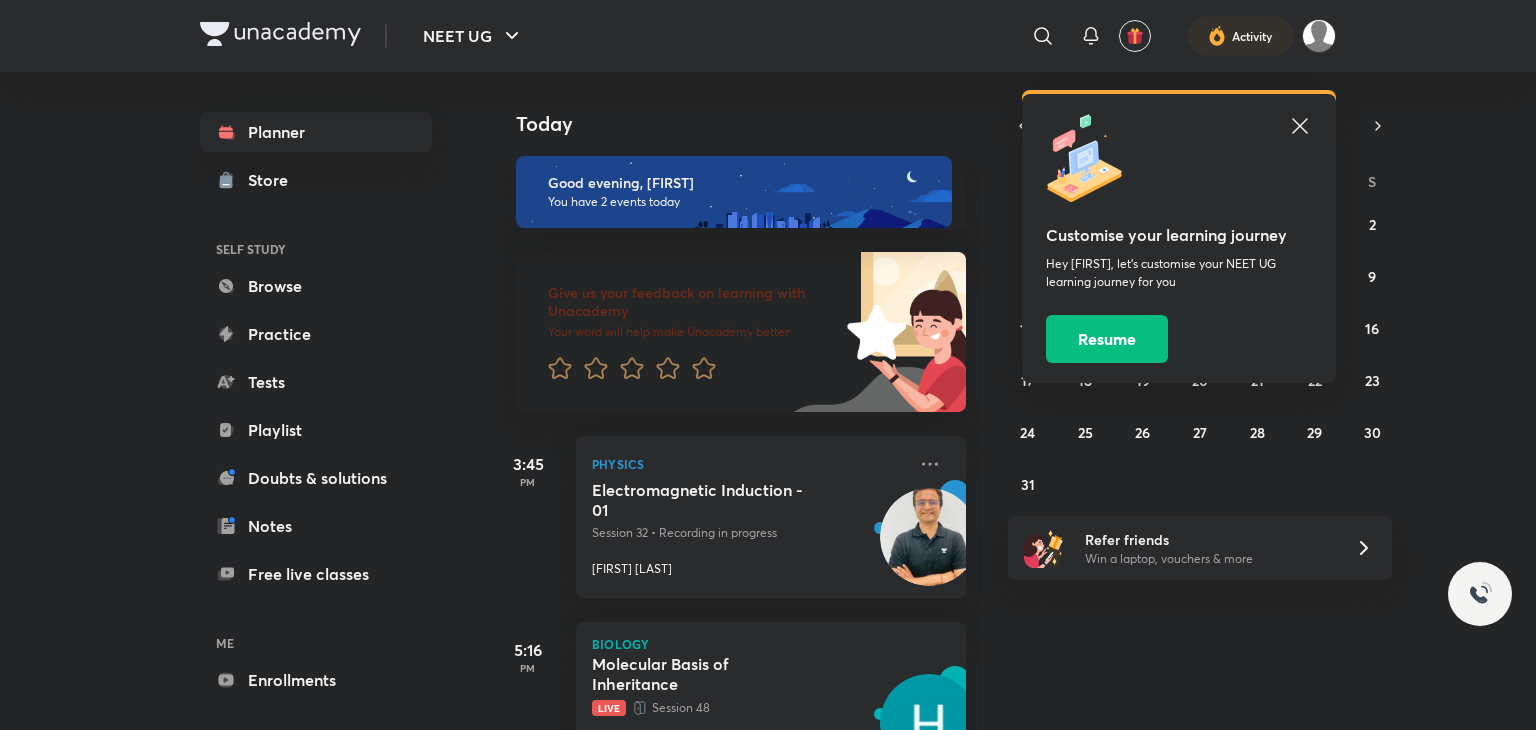 scroll, scrollTop: 0, scrollLeft: 0, axis: both 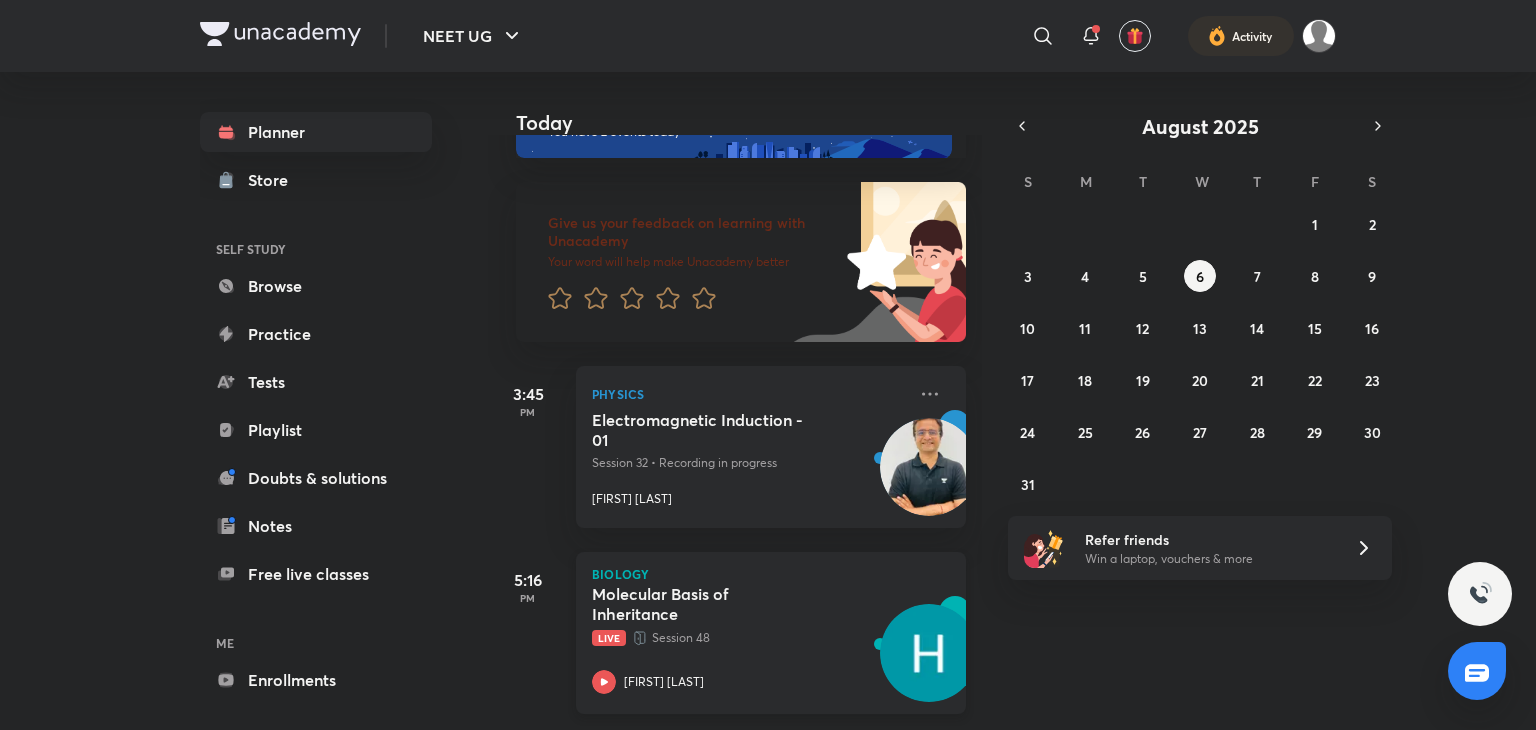 click 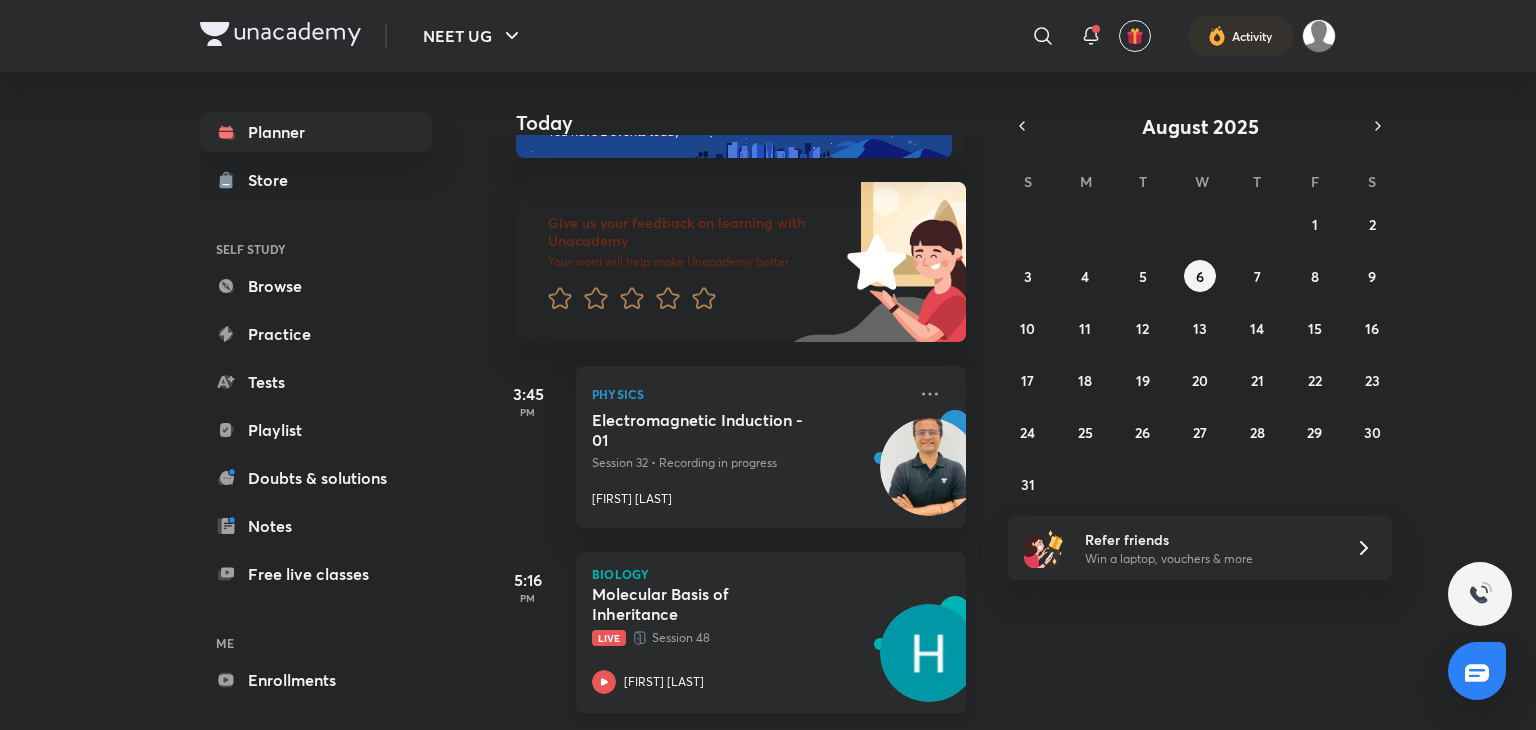 click 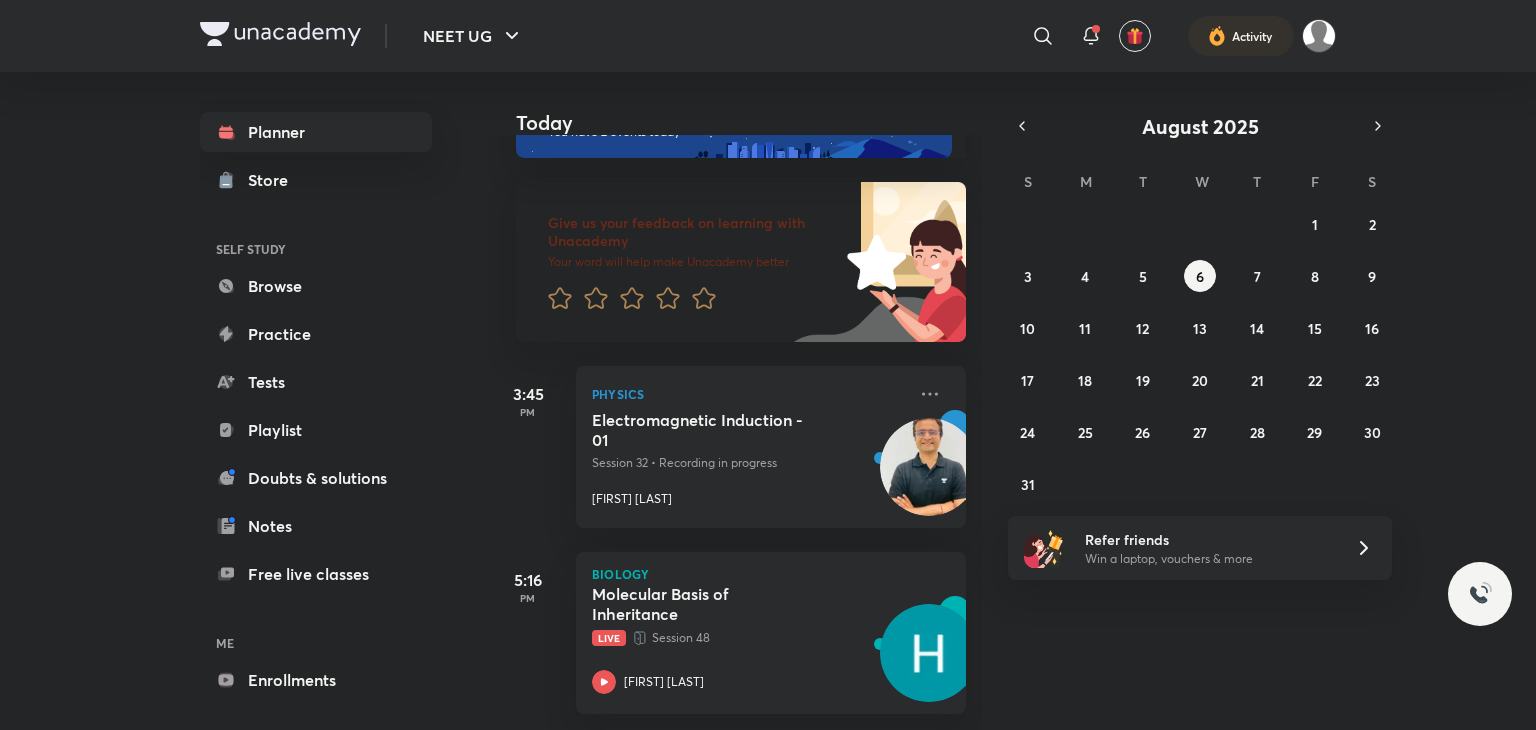 click at bounding box center (768, 365) 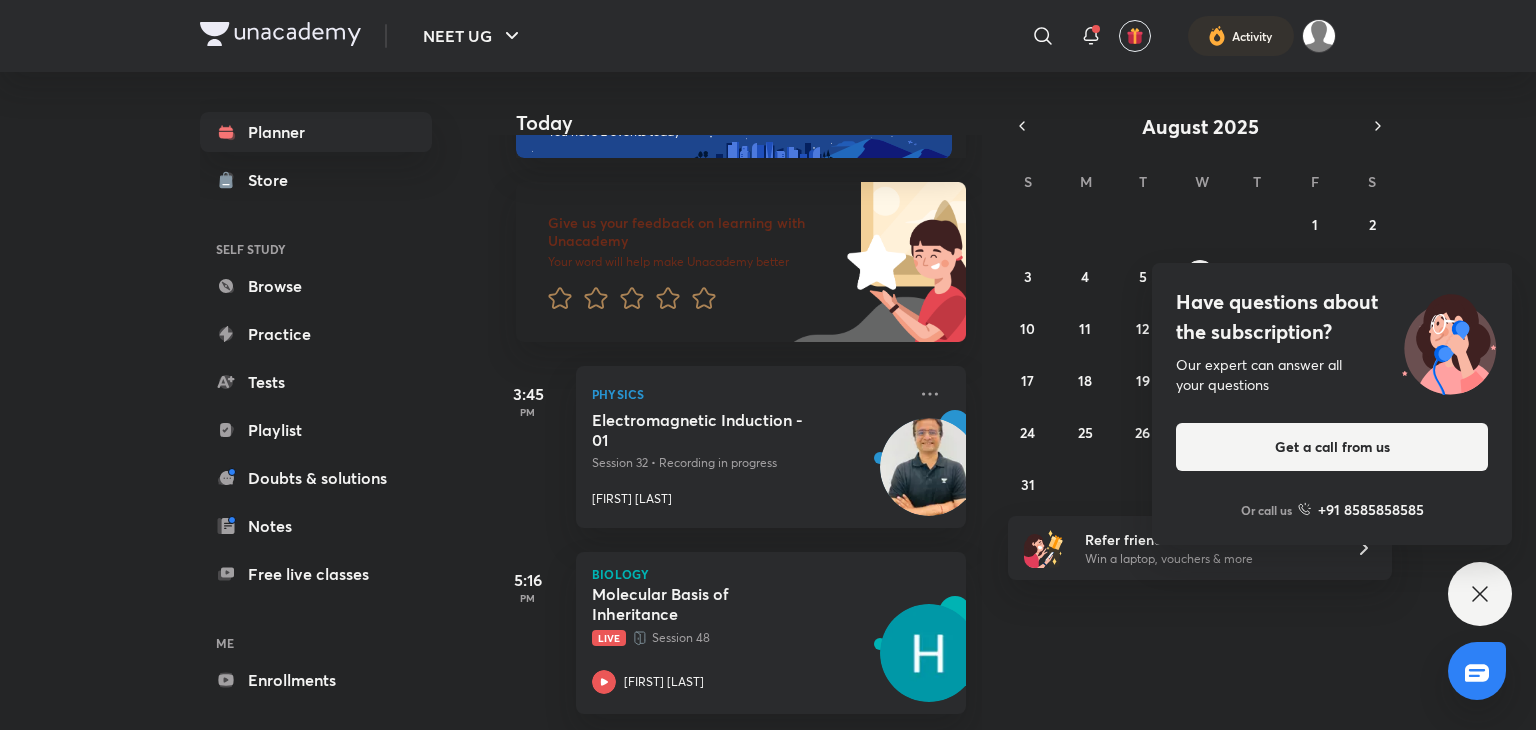 click 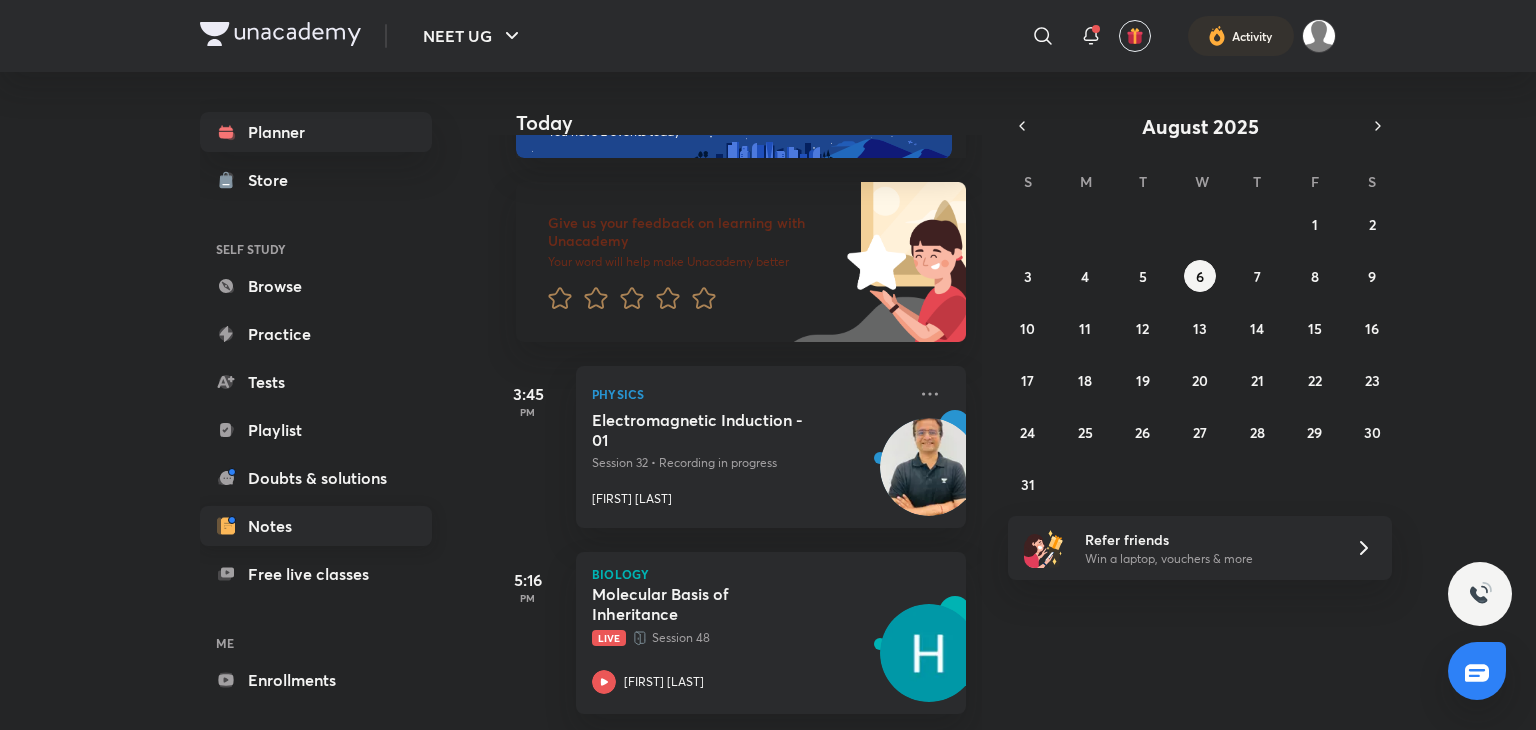 click on "Notes" at bounding box center [316, 526] 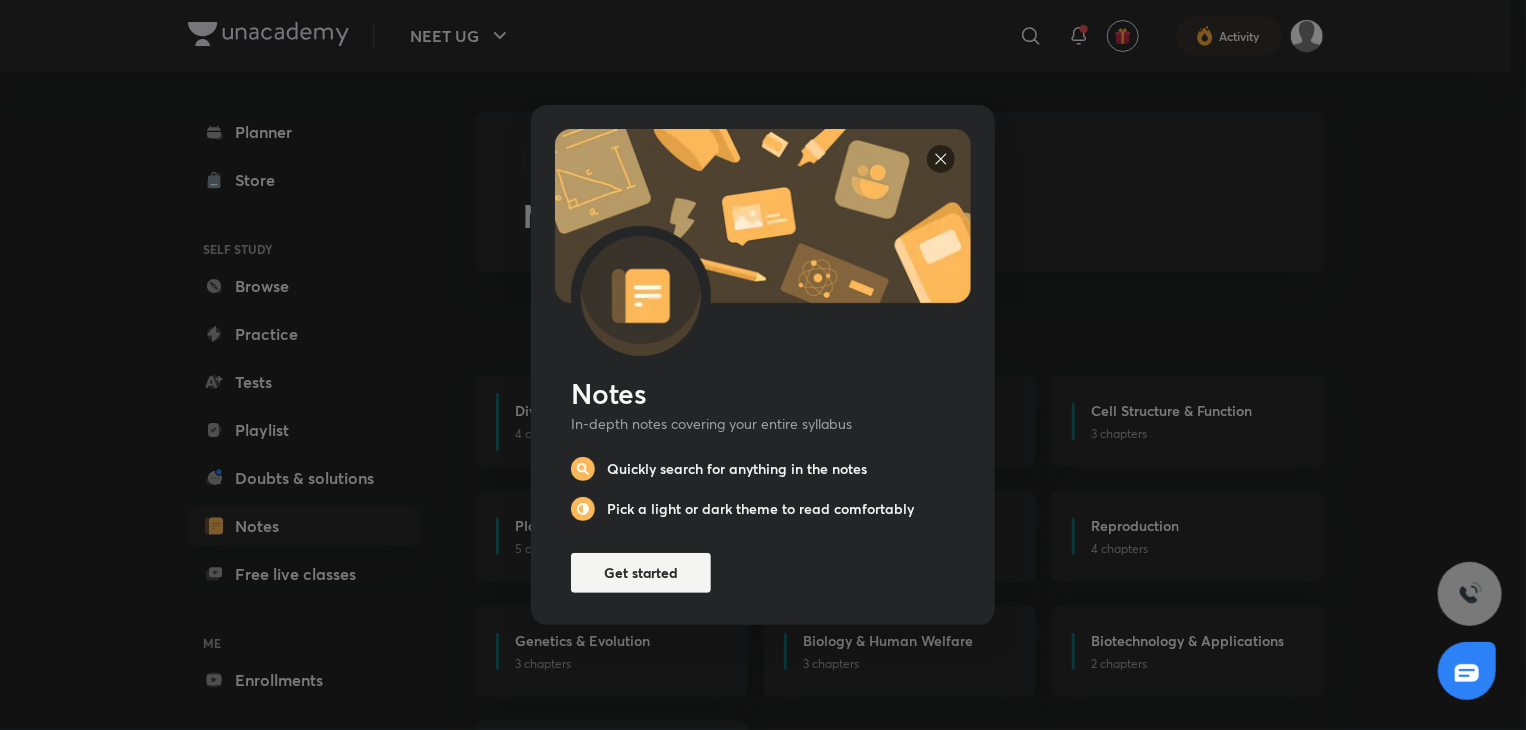 scroll, scrollTop: 0, scrollLeft: 0, axis: both 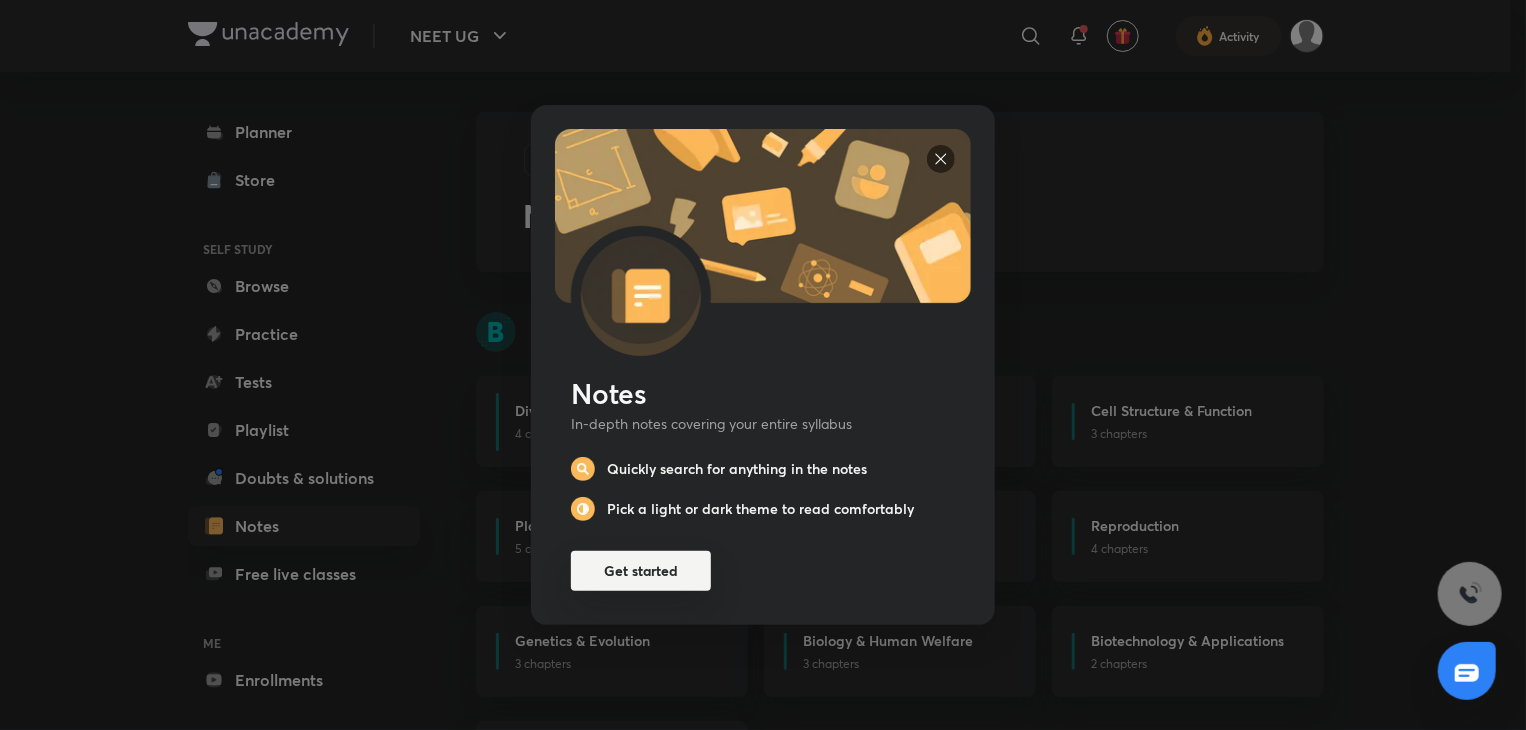 click on "Get started" at bounding box center (641, 571) 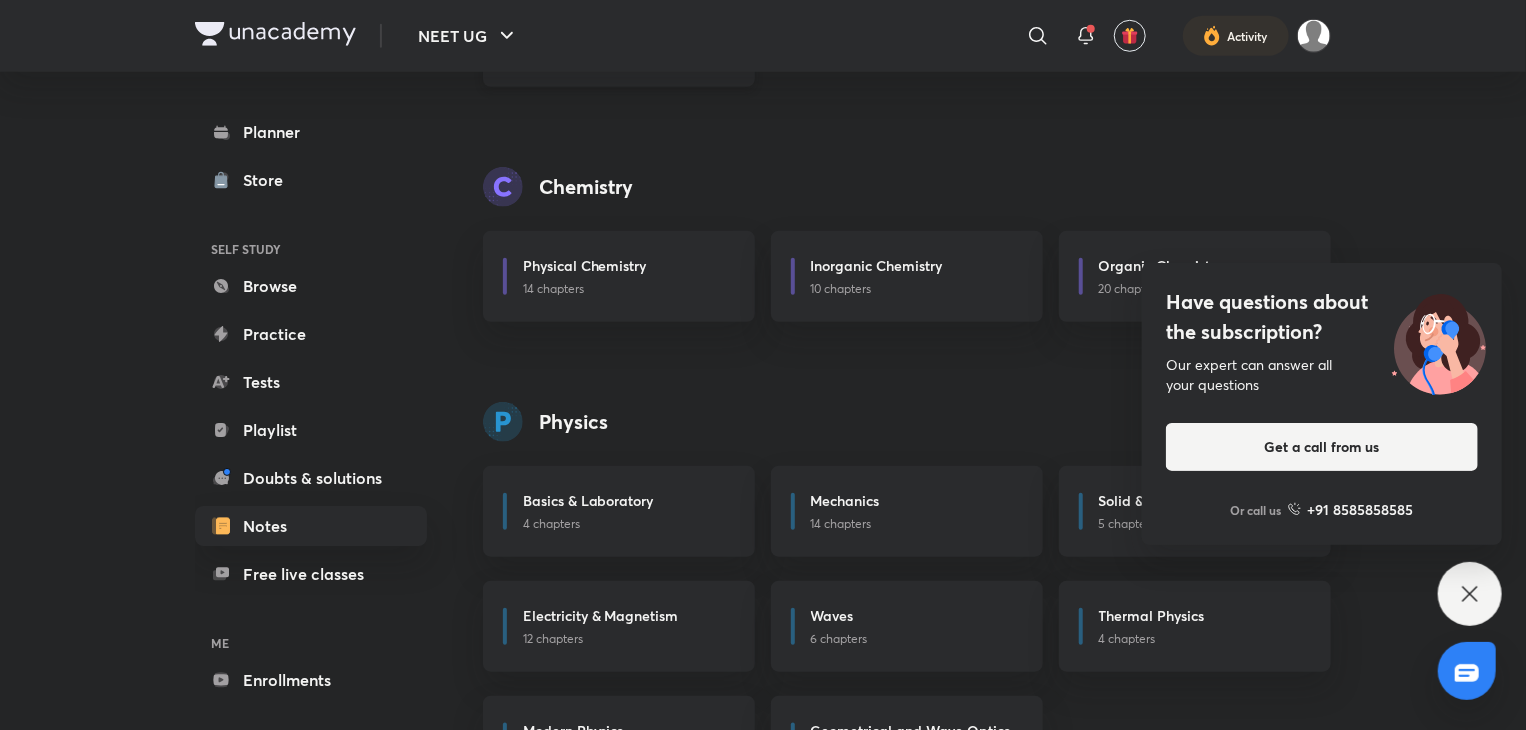 scroll, scrollTop: 718, scrollLeft: 0, axis: vertical 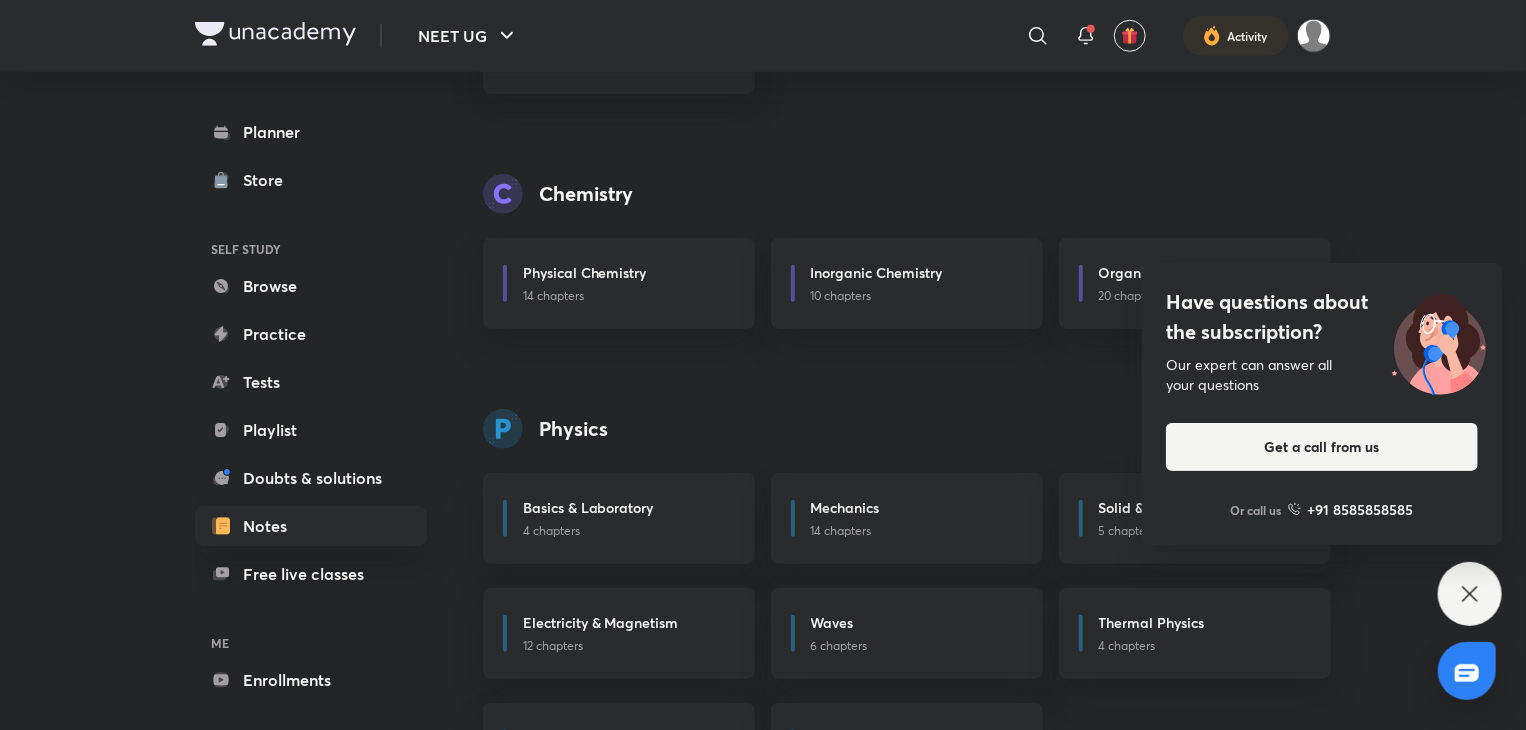 click 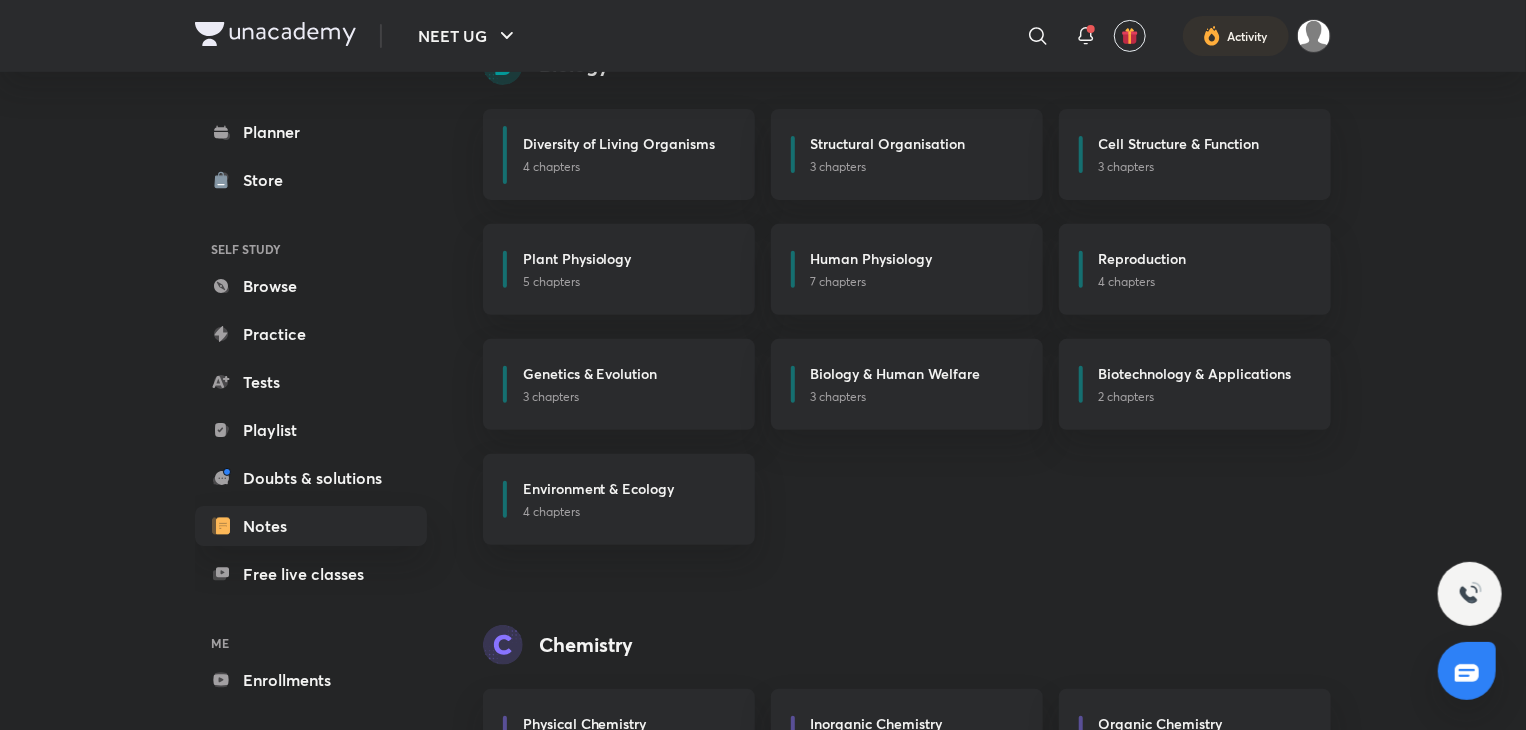 scroll, scrollTop: 0, scrollLeft: 0, axis: both 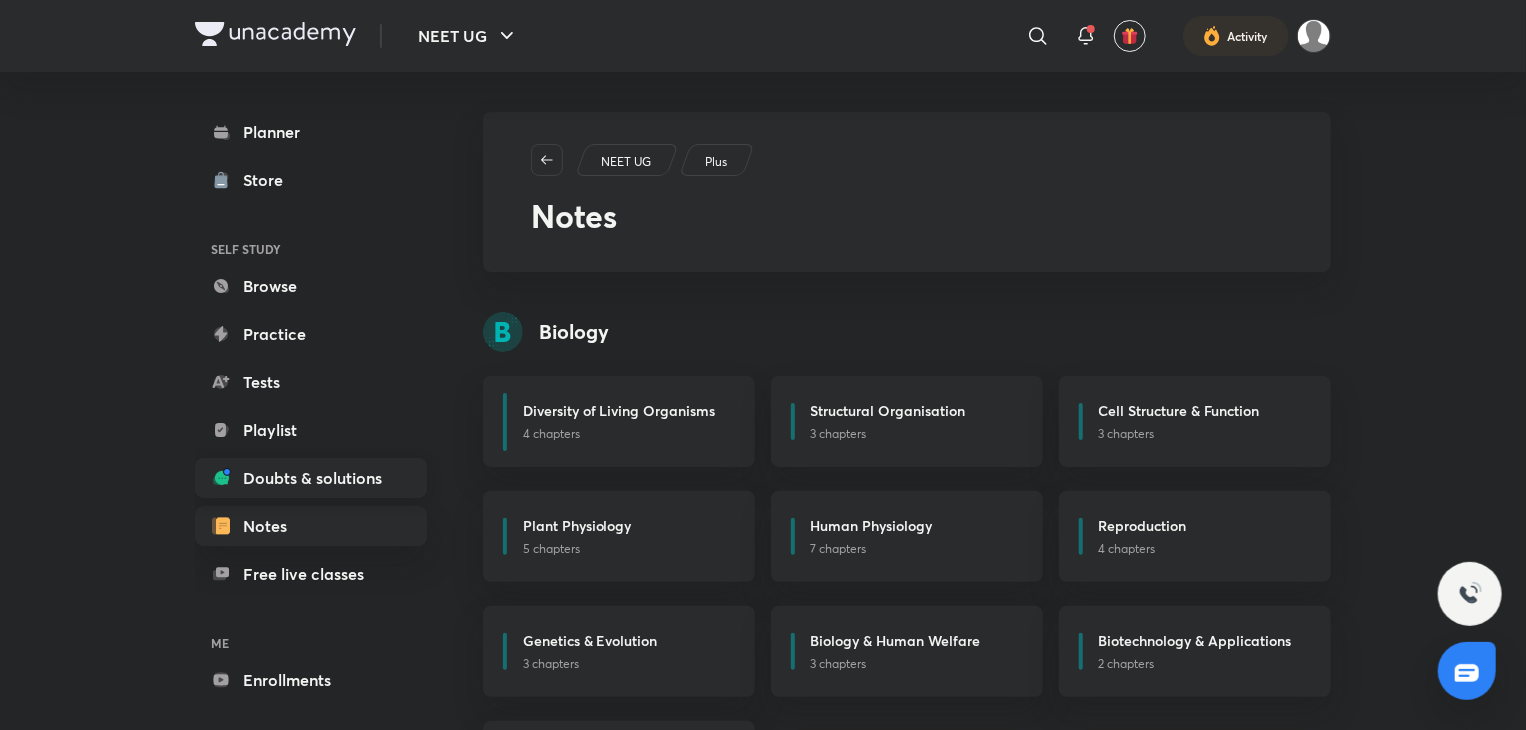 click on "Doubts & solutions" at bounding box center [311, 478] 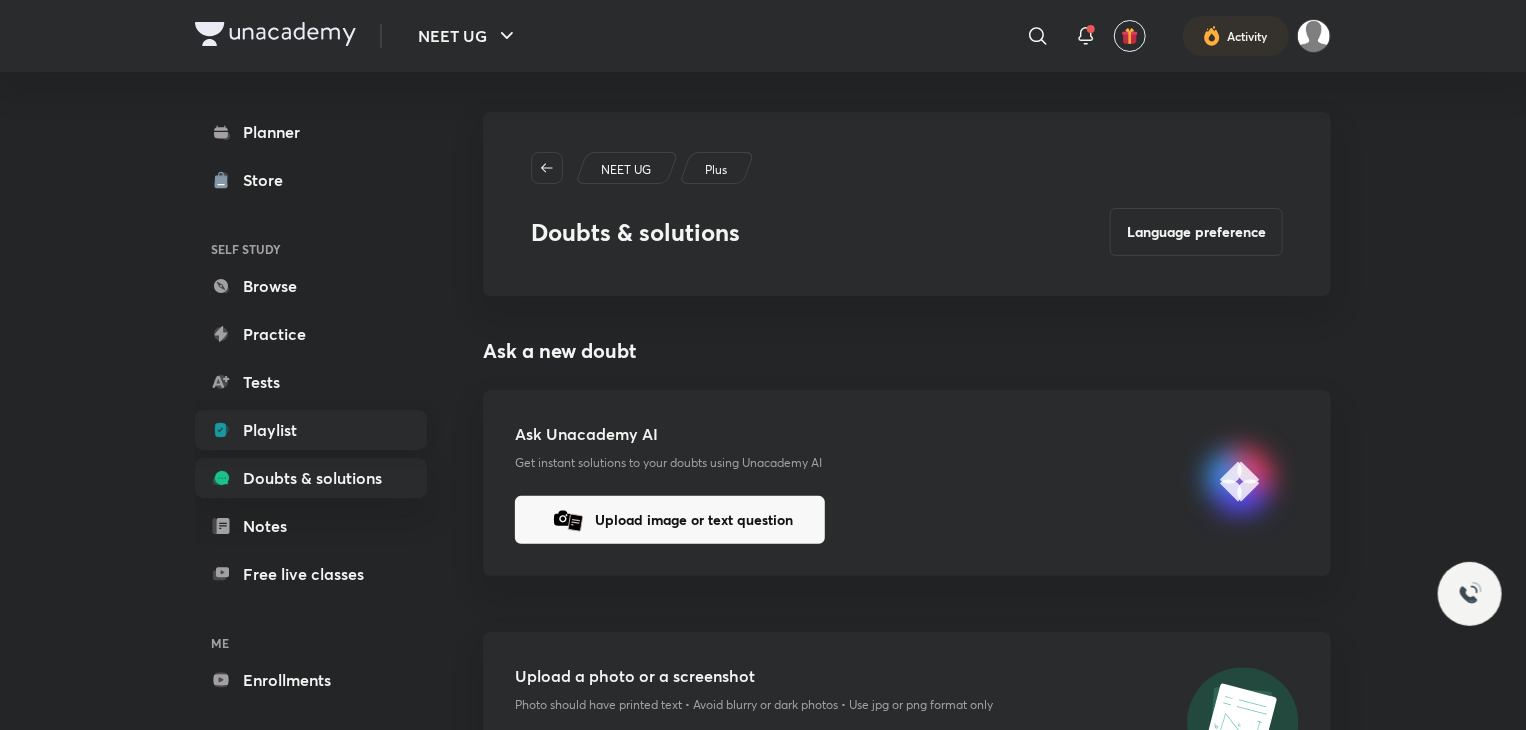 click on "Playlist" at bounding box center [311, 430] 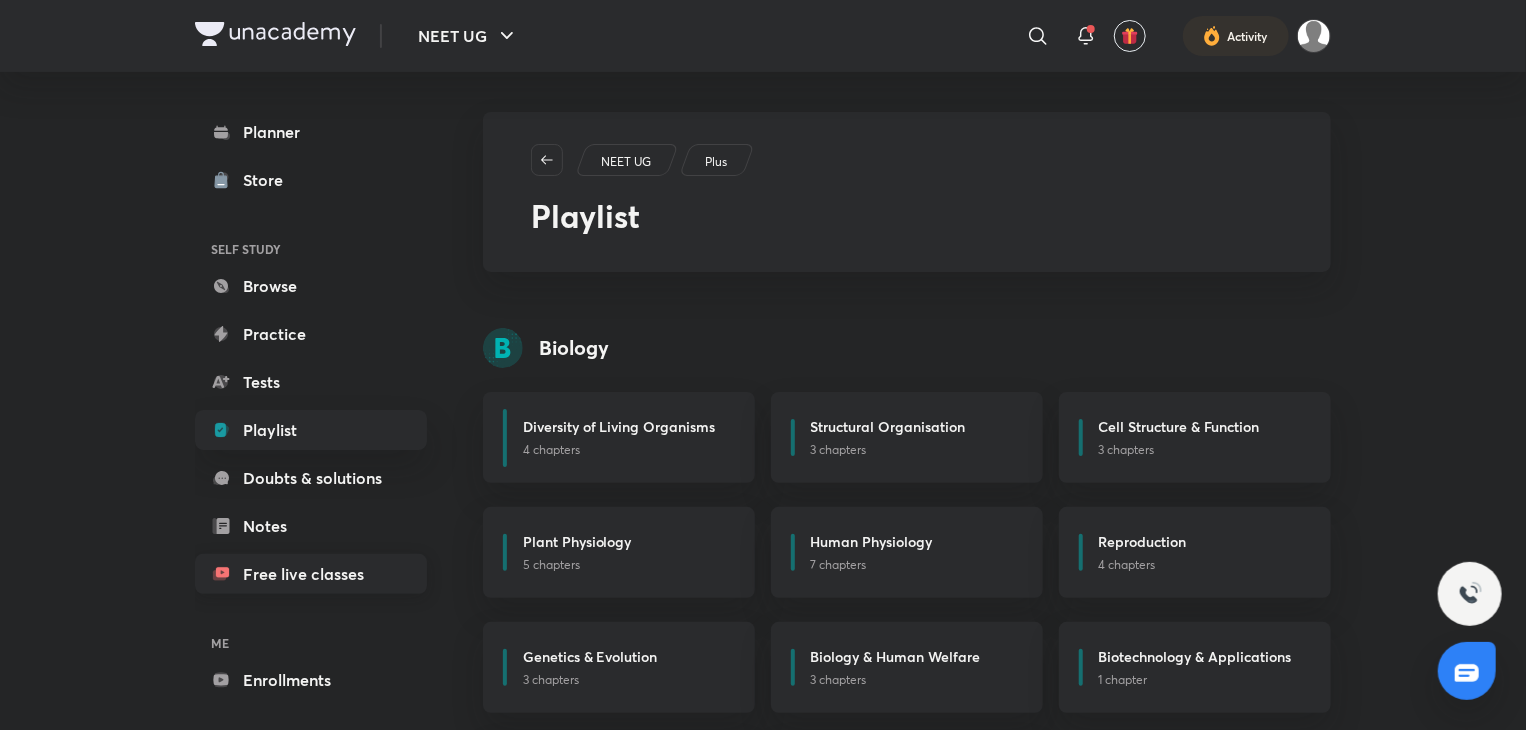 click on "Free live classes" at bounding box center [311, 574] 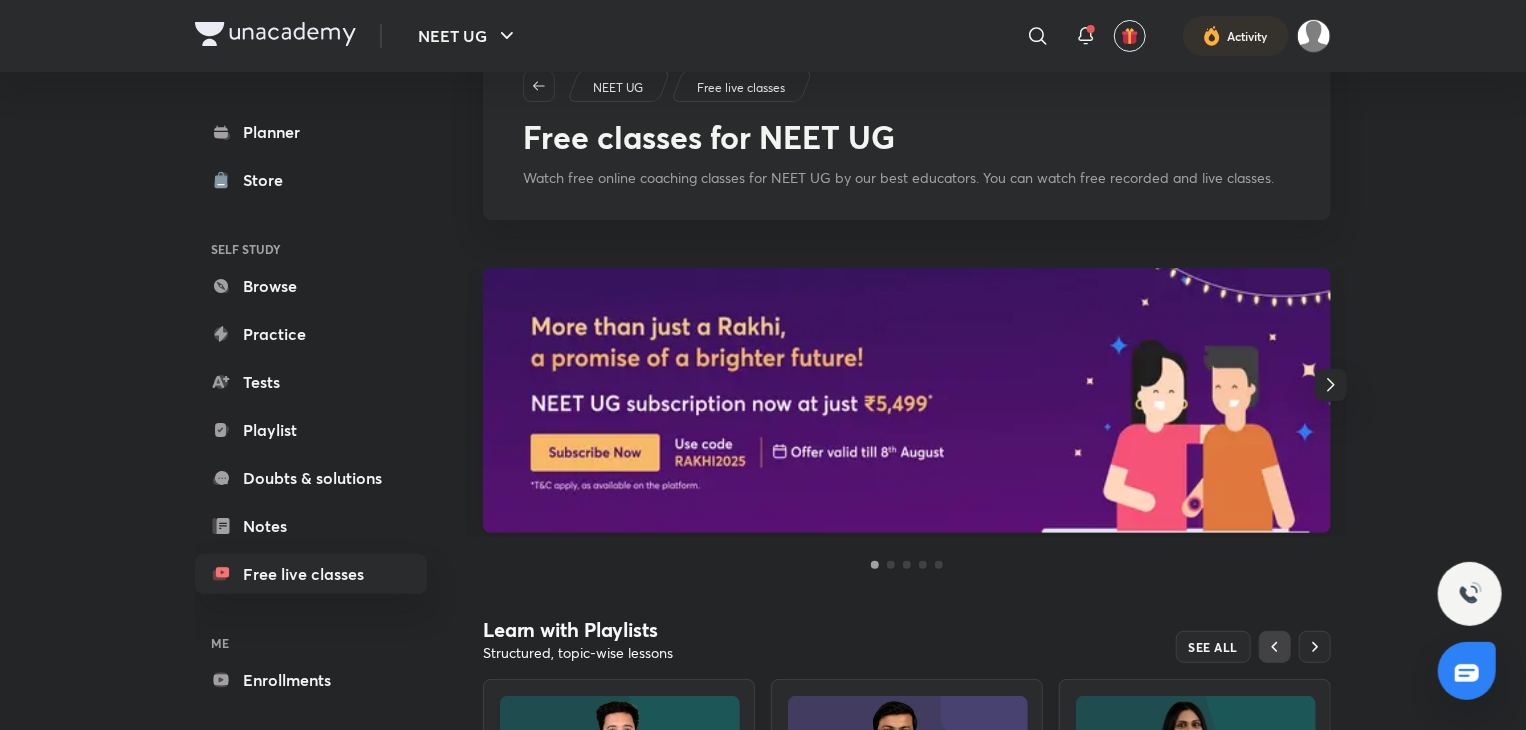 scroll, scrollTop: 91, scrollLeft: 0, axis: vertical 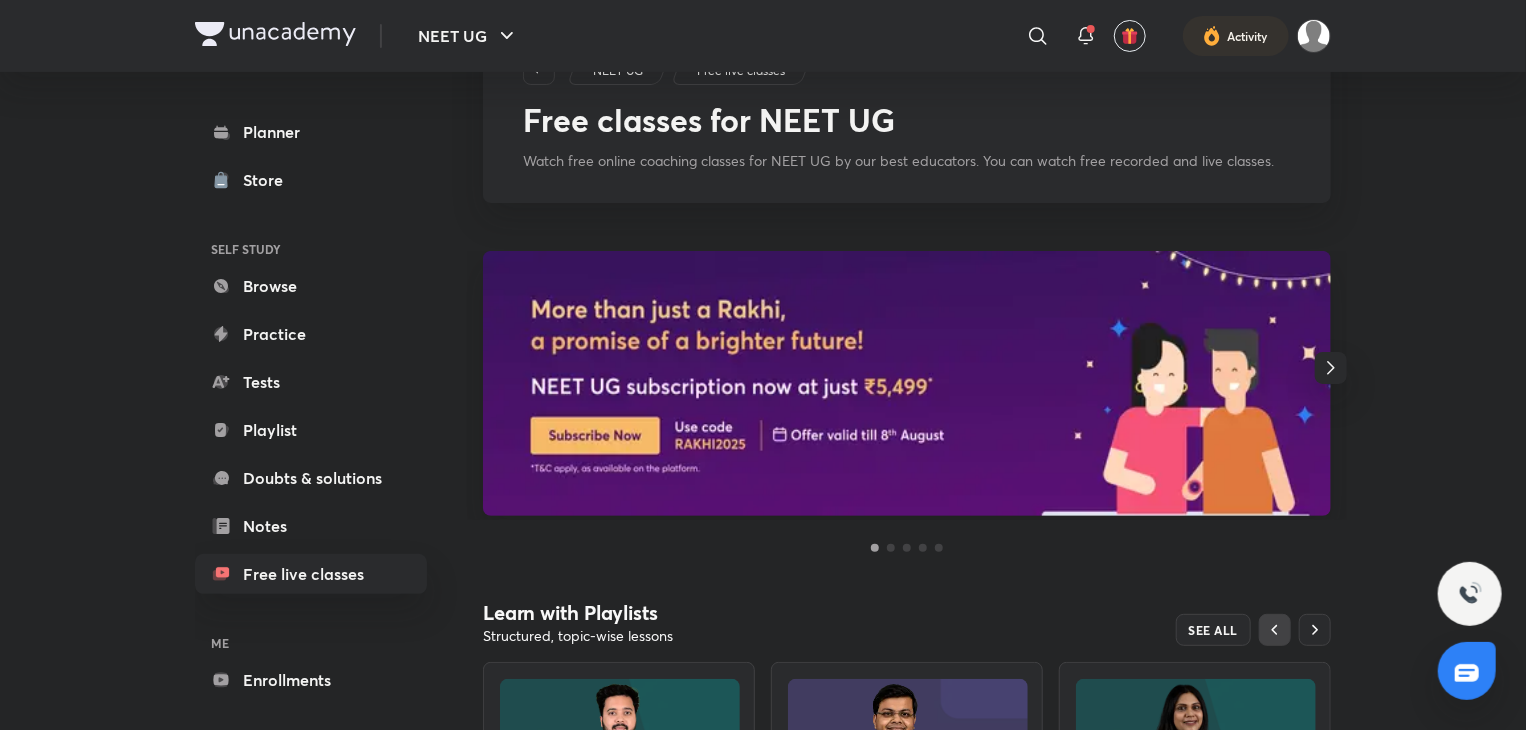 click at bounding box center (907, 383) 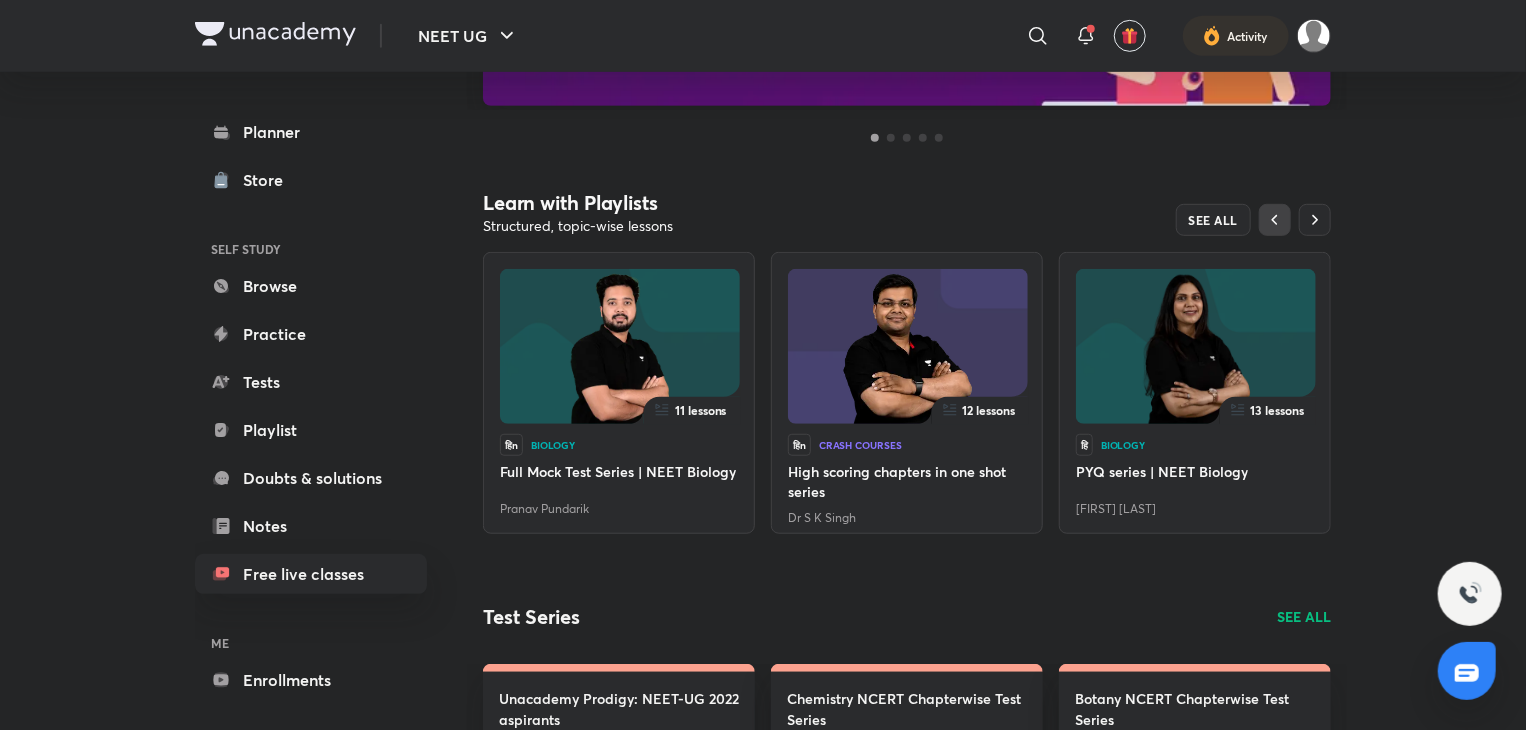 scroll, scrollTop: 510, scrollLeft: 0, axis: vertical 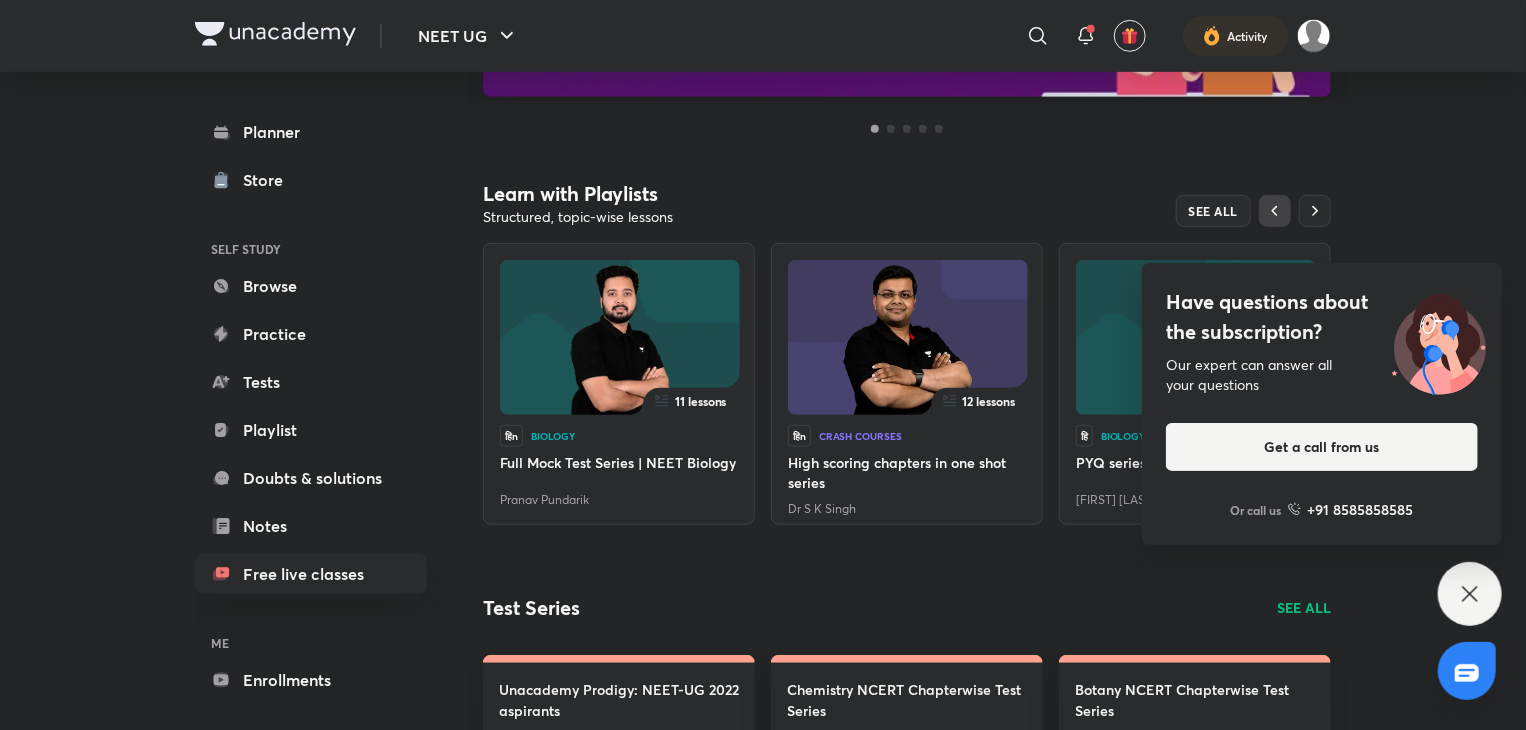 click 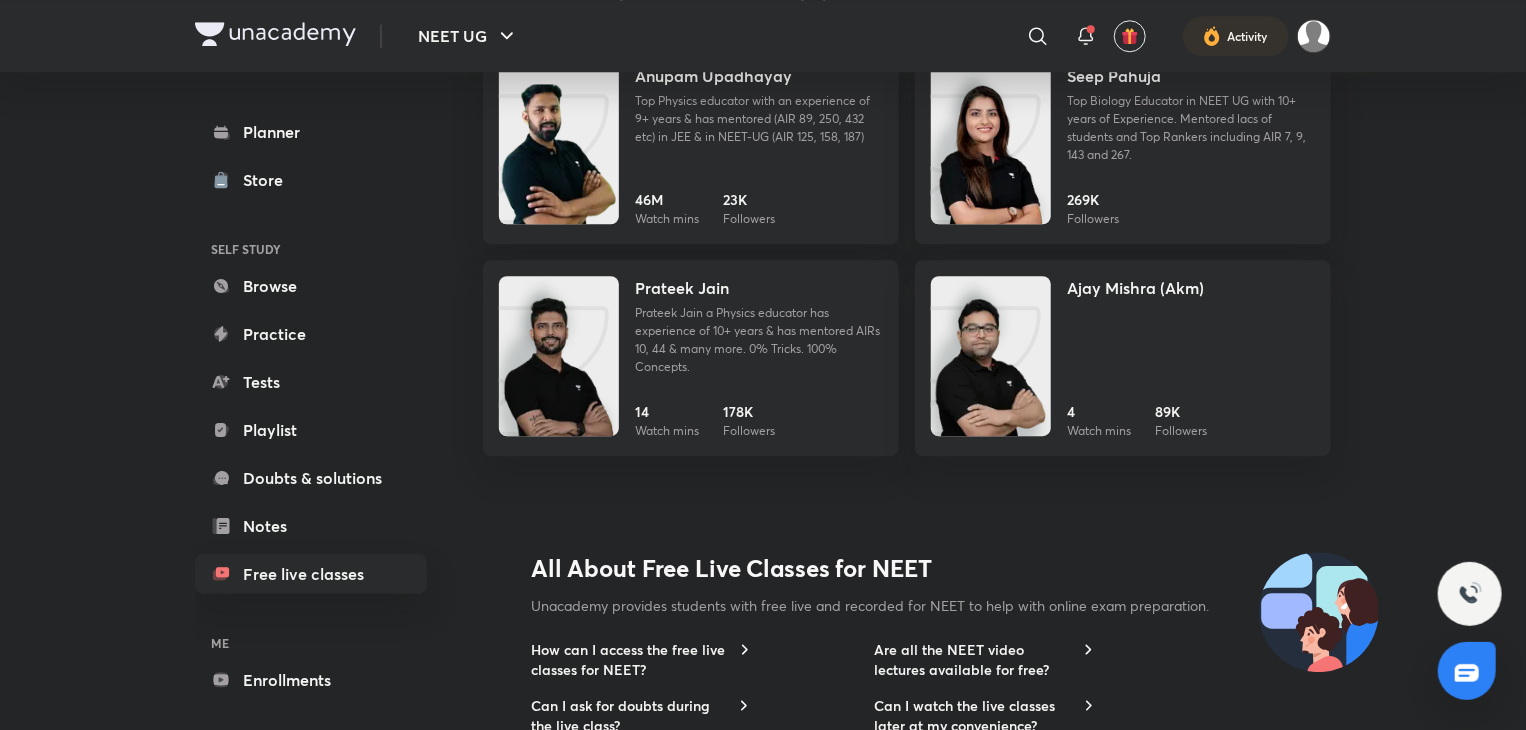scroll, scrollTop: 2749, scrollLeft: 0, axis: vertical 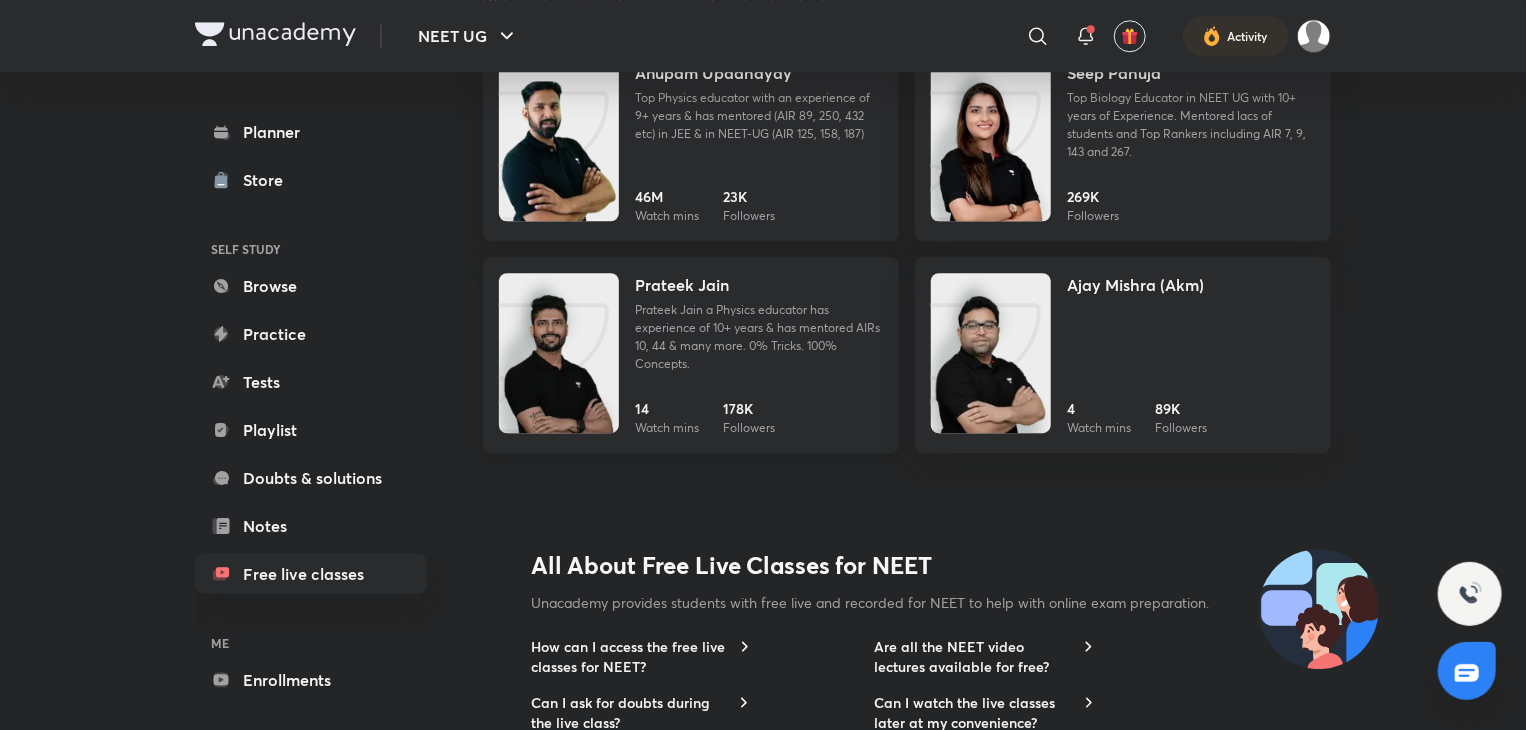 click on "Prateek Jain" at bounding box center (759, 285) 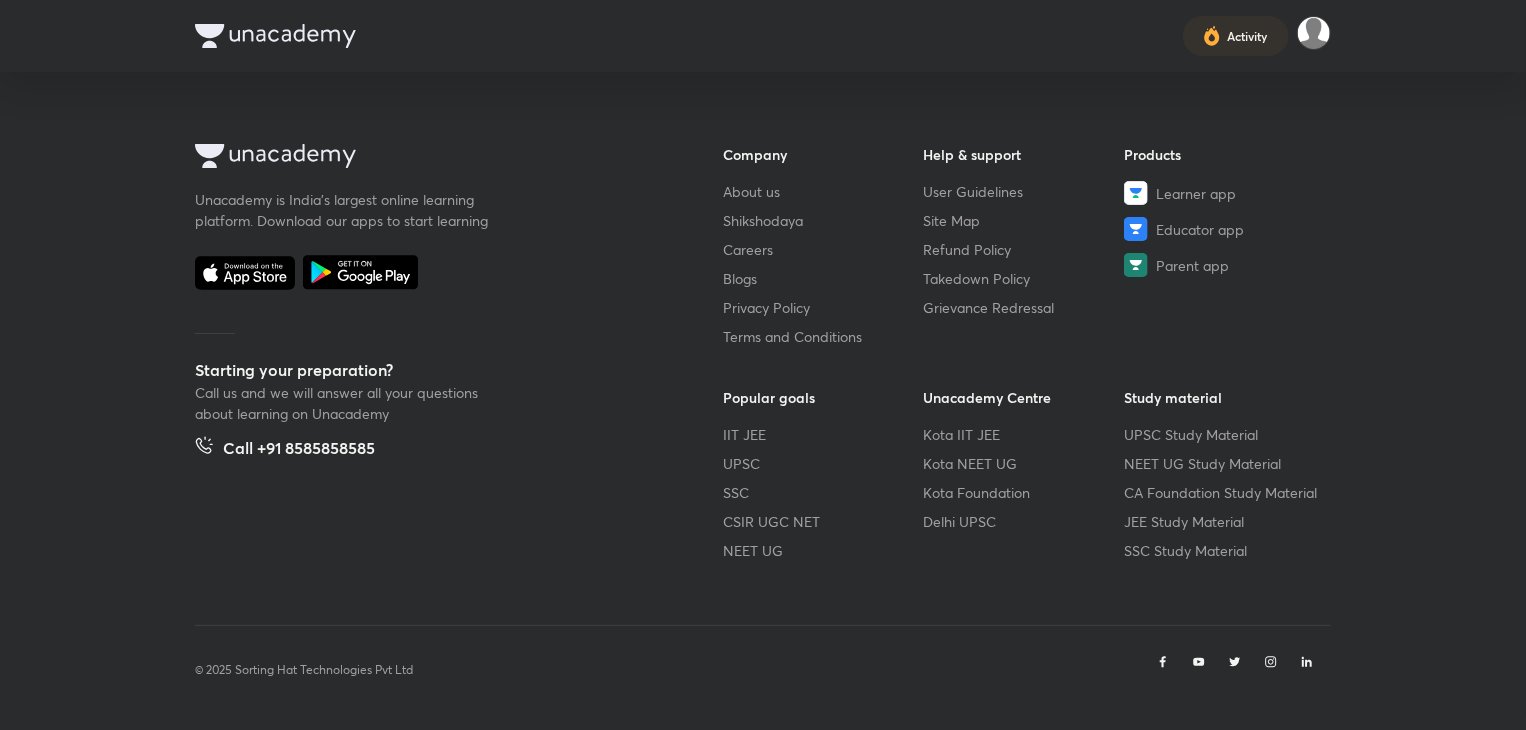 scroll, scrollTop: 0, scrollLeft: 0, axis: both 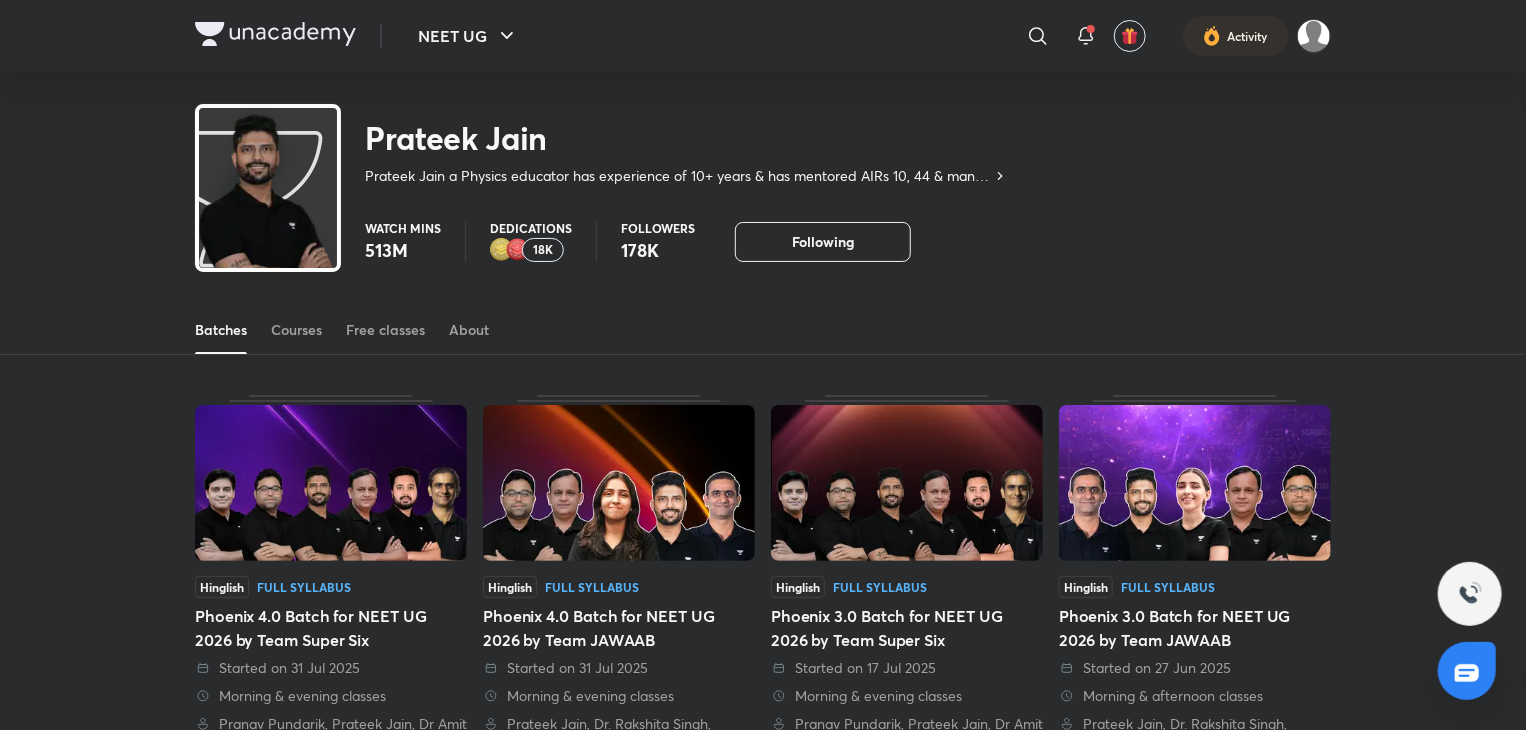 click on "[FIRST] [LAST] [FIRST] [LAST] a Physics educator has experience of 10+ years & has mentored AIRs 10, 44 & many more.
0% Tricks. 100% Concepts." at bounding box center [601, 145] 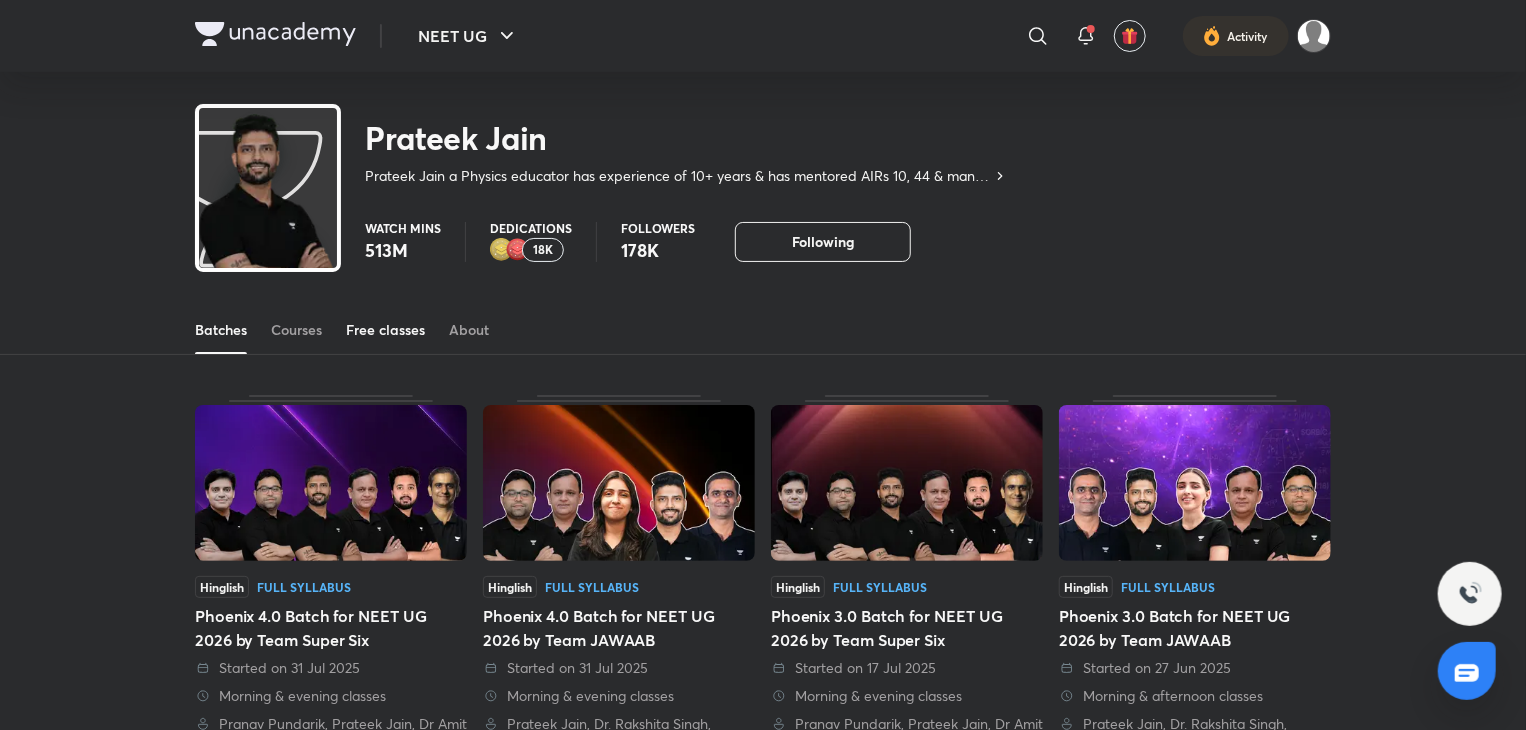 click on "Free classes" at bounding box center [385, 330] 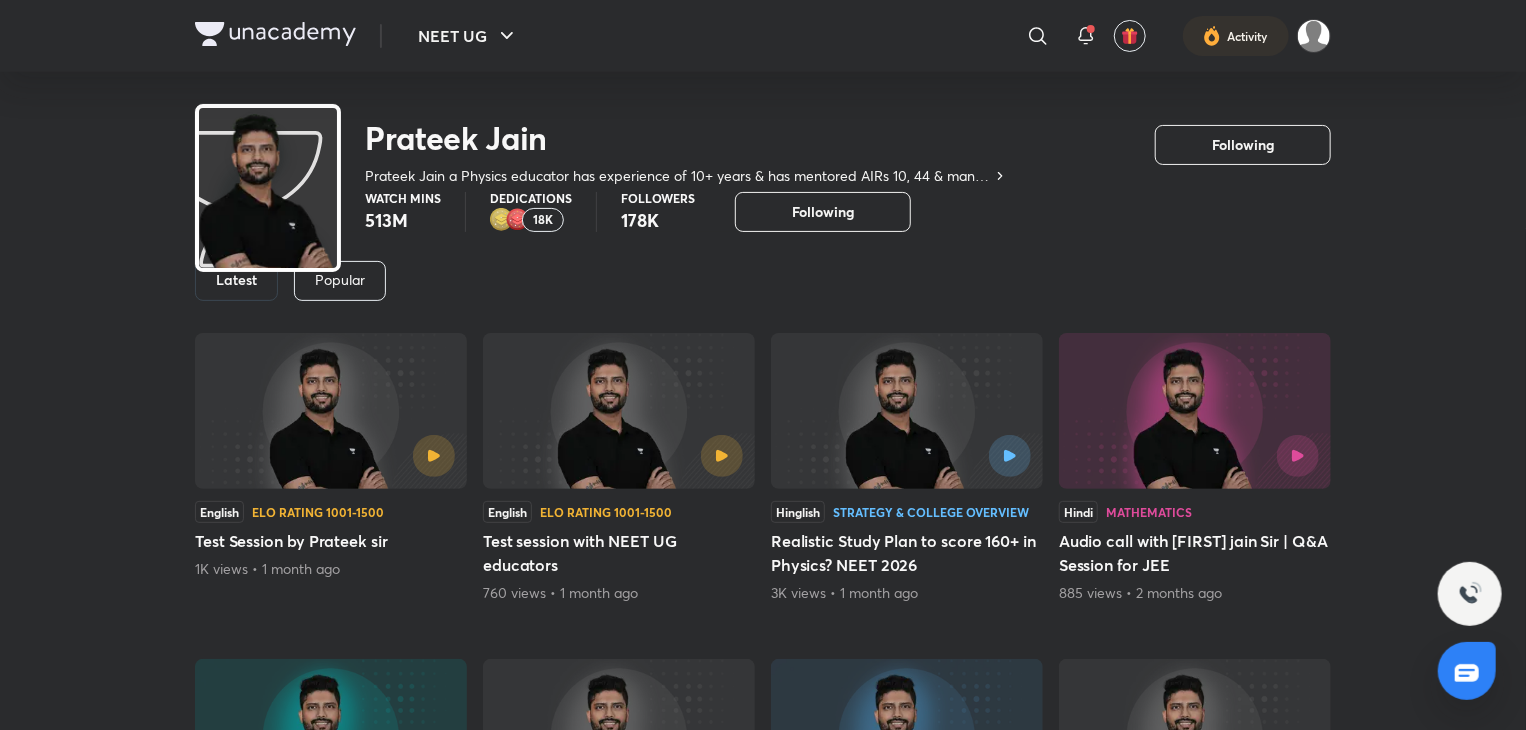 scroll, scrollTop: 0, scrollLeft: 0, axis: both 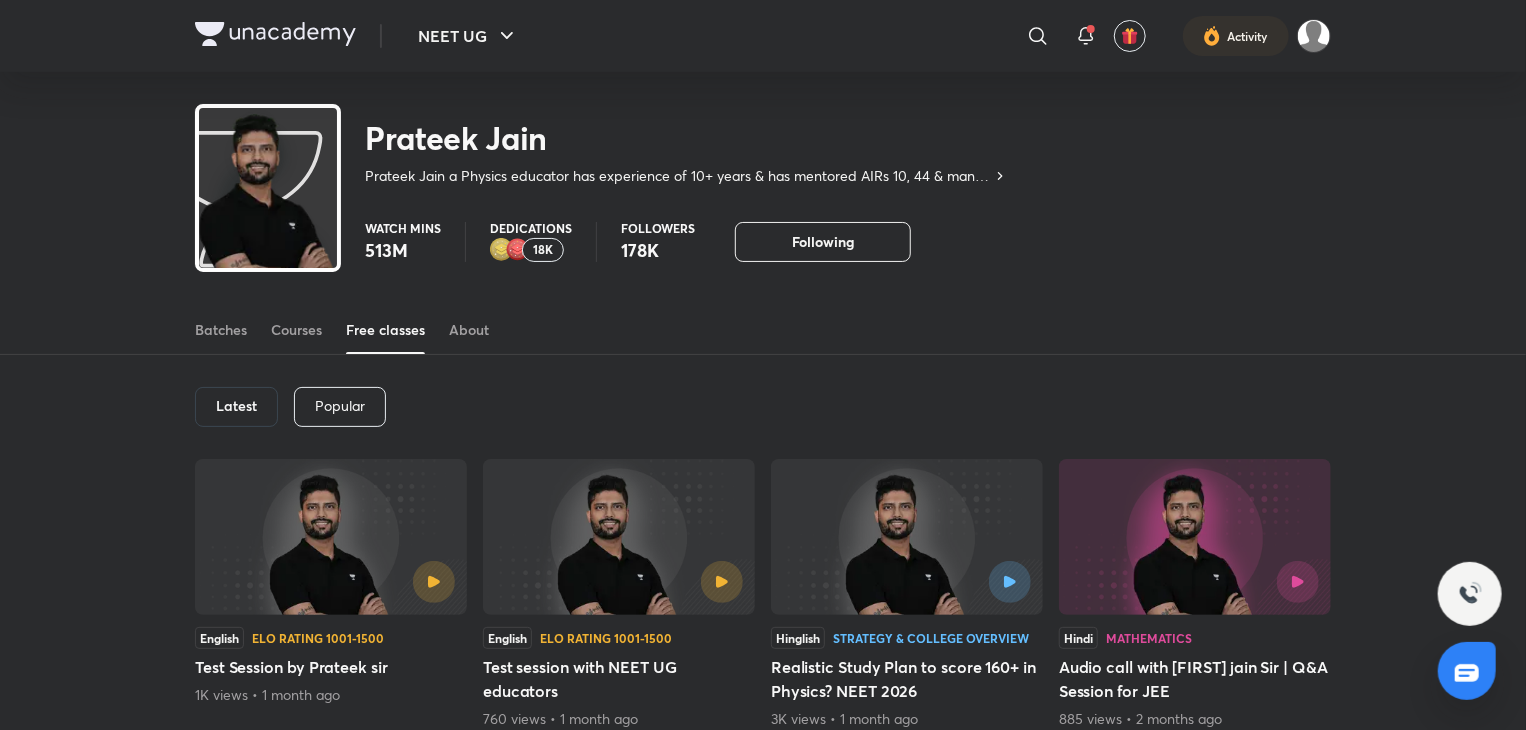 click on "Prateek Jain a Physics educator has experience of 10+ years & has mentored AIRs 10, 44 & many more.
0% Tricks. 100% Concepts." at bounding box center (678, 176) 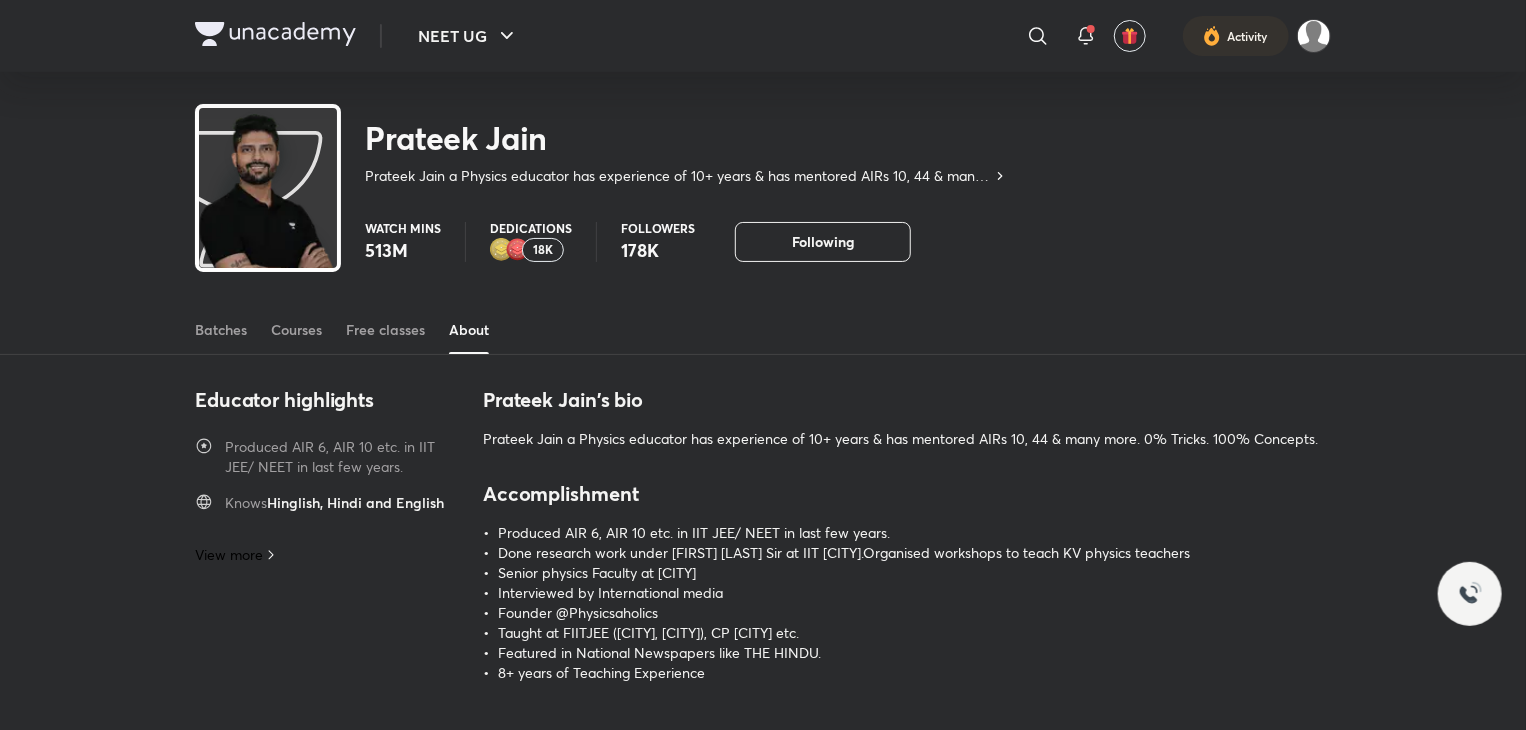 click on "About" at bounding box center [469, 330] 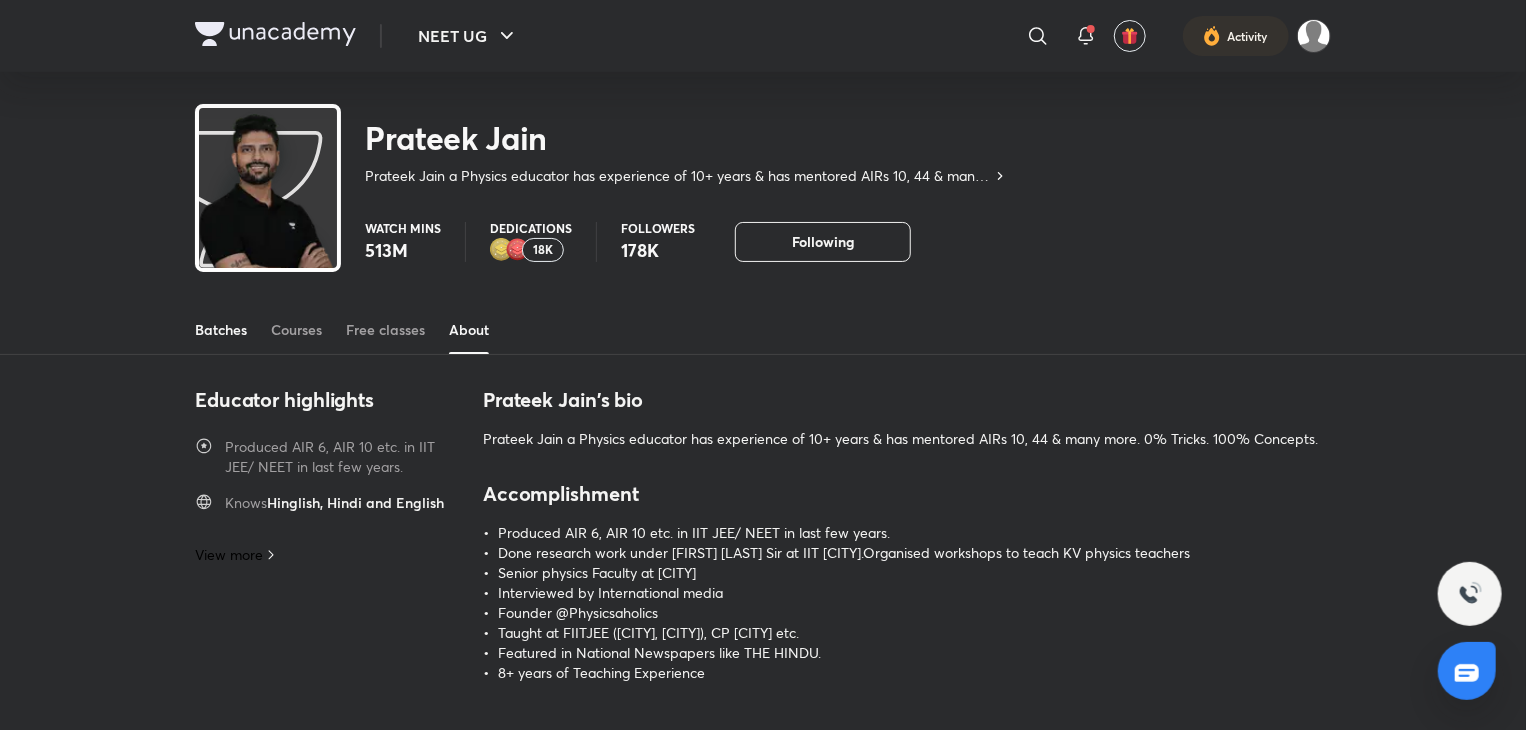 click on "Batches" at bounding box center (221, 330) 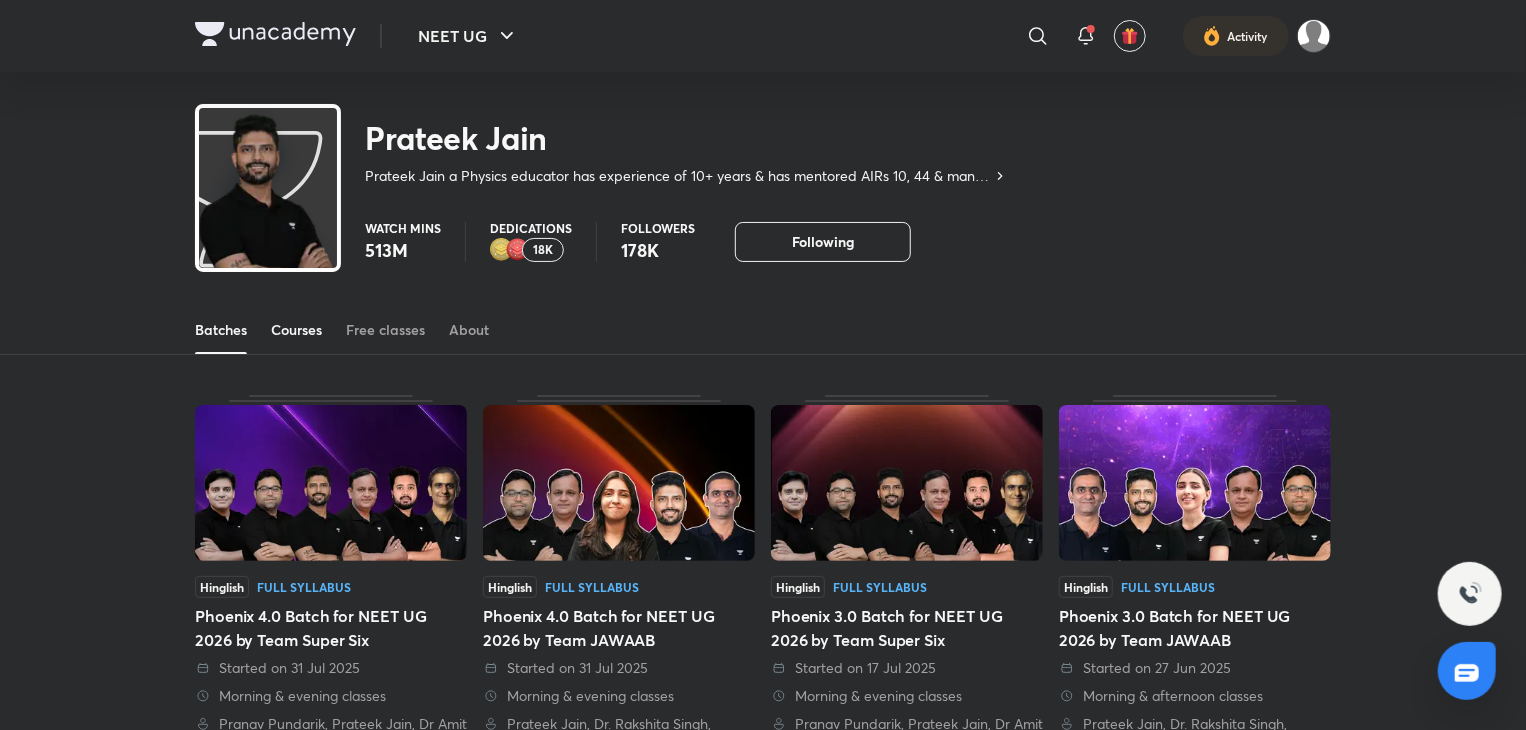 click on "Courses" at bounding box center [296, 330] 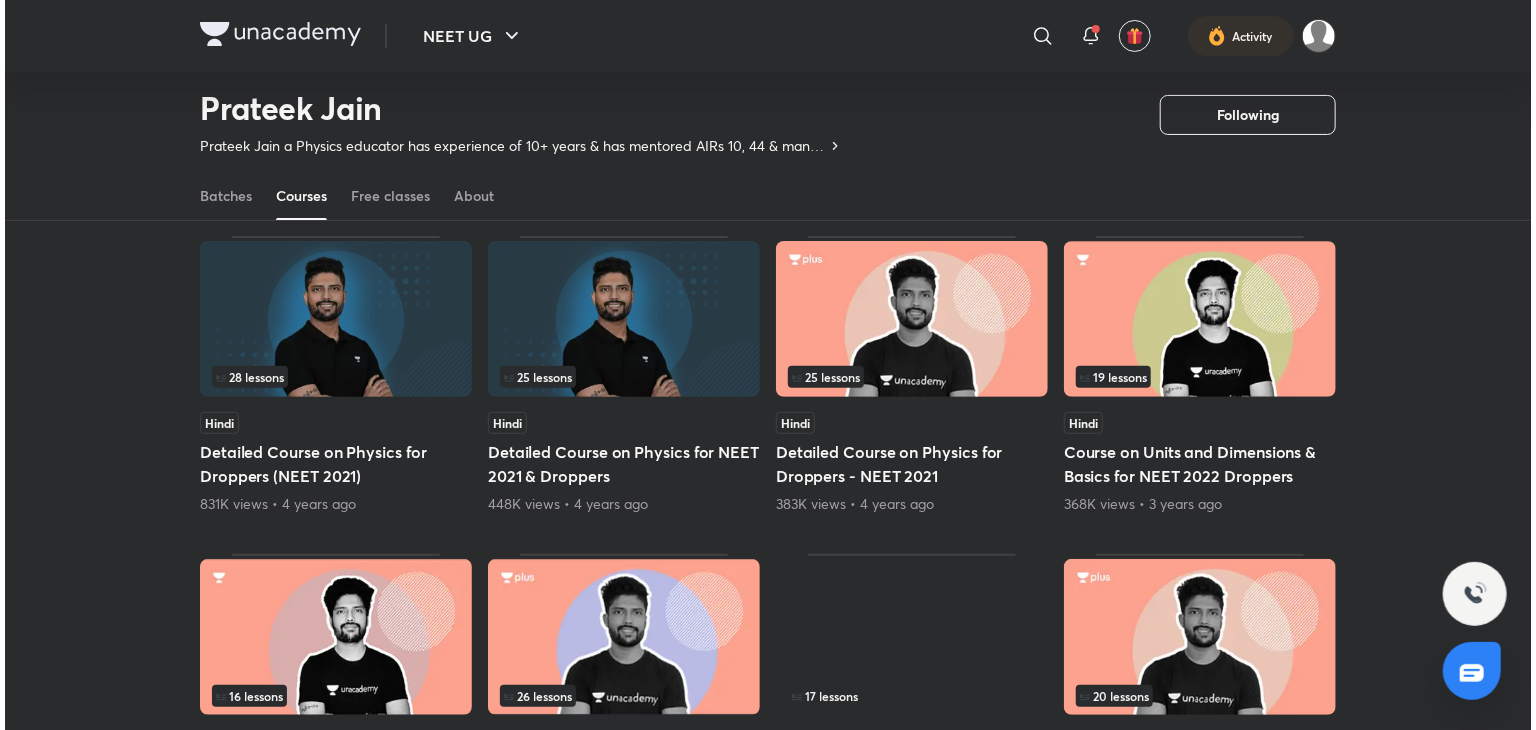 scroll, scrollTop: 0, scrollLeft: 0, axis: both 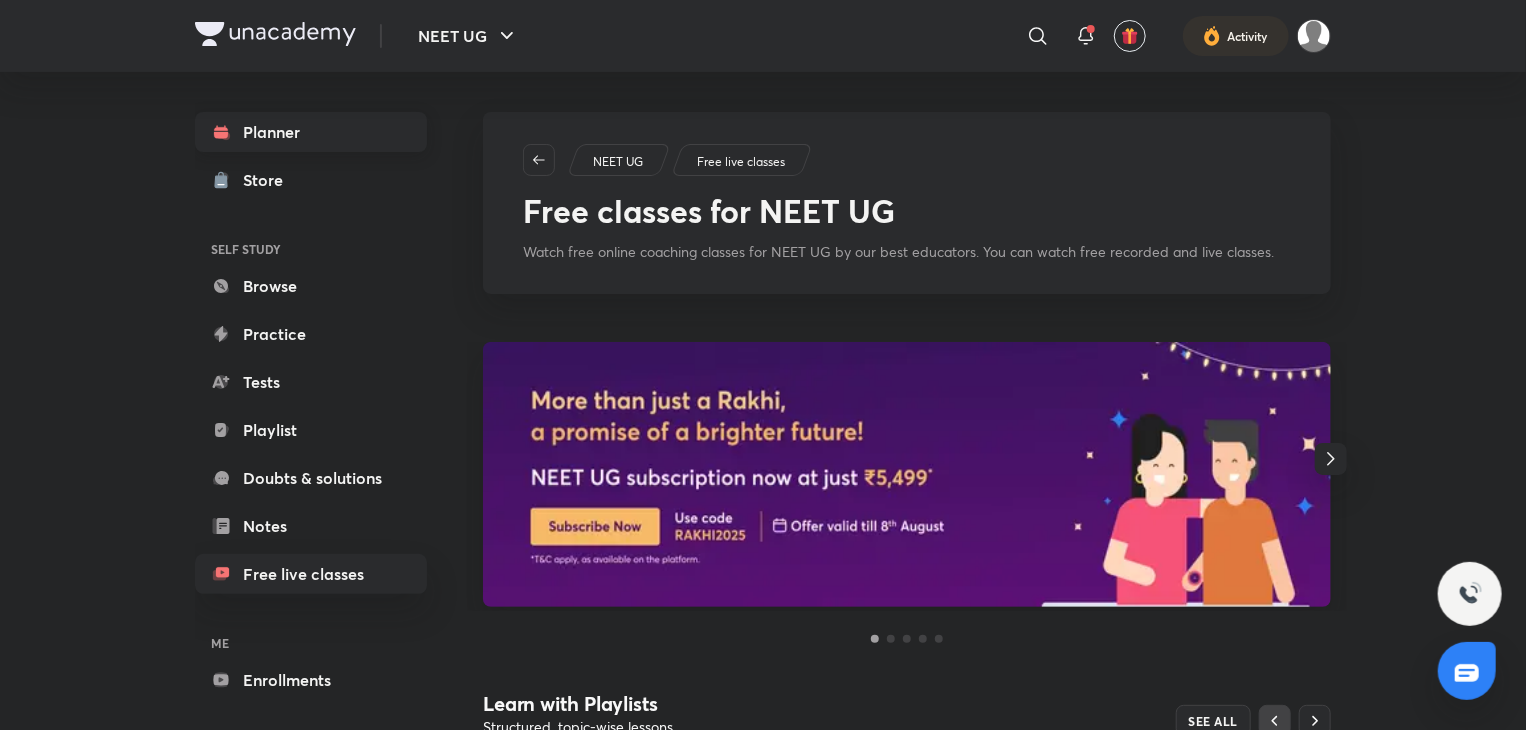 click on "Planner" at bounding box center (311, 132) 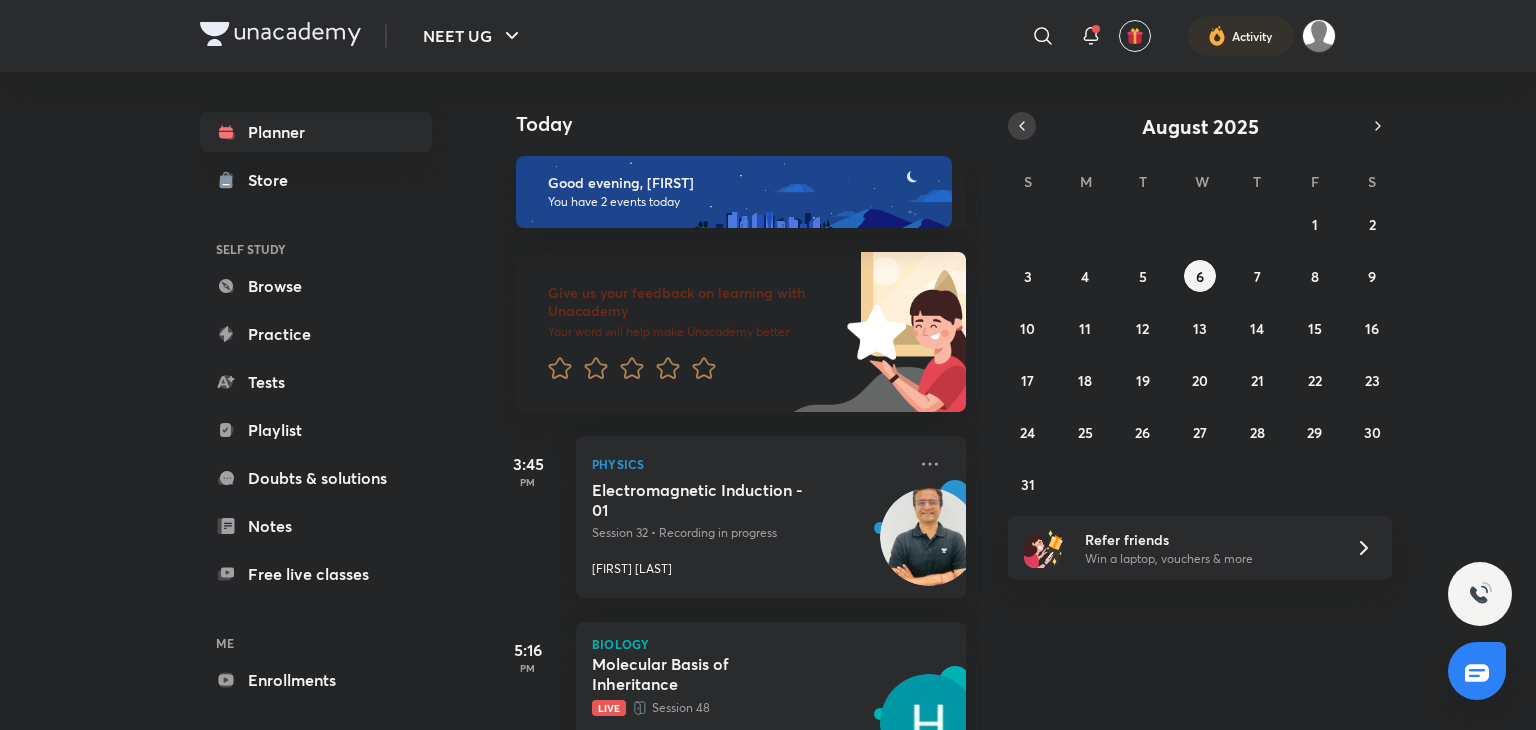 scroll, scrollTop: 85, scrollLeft: 0, axis: vertical 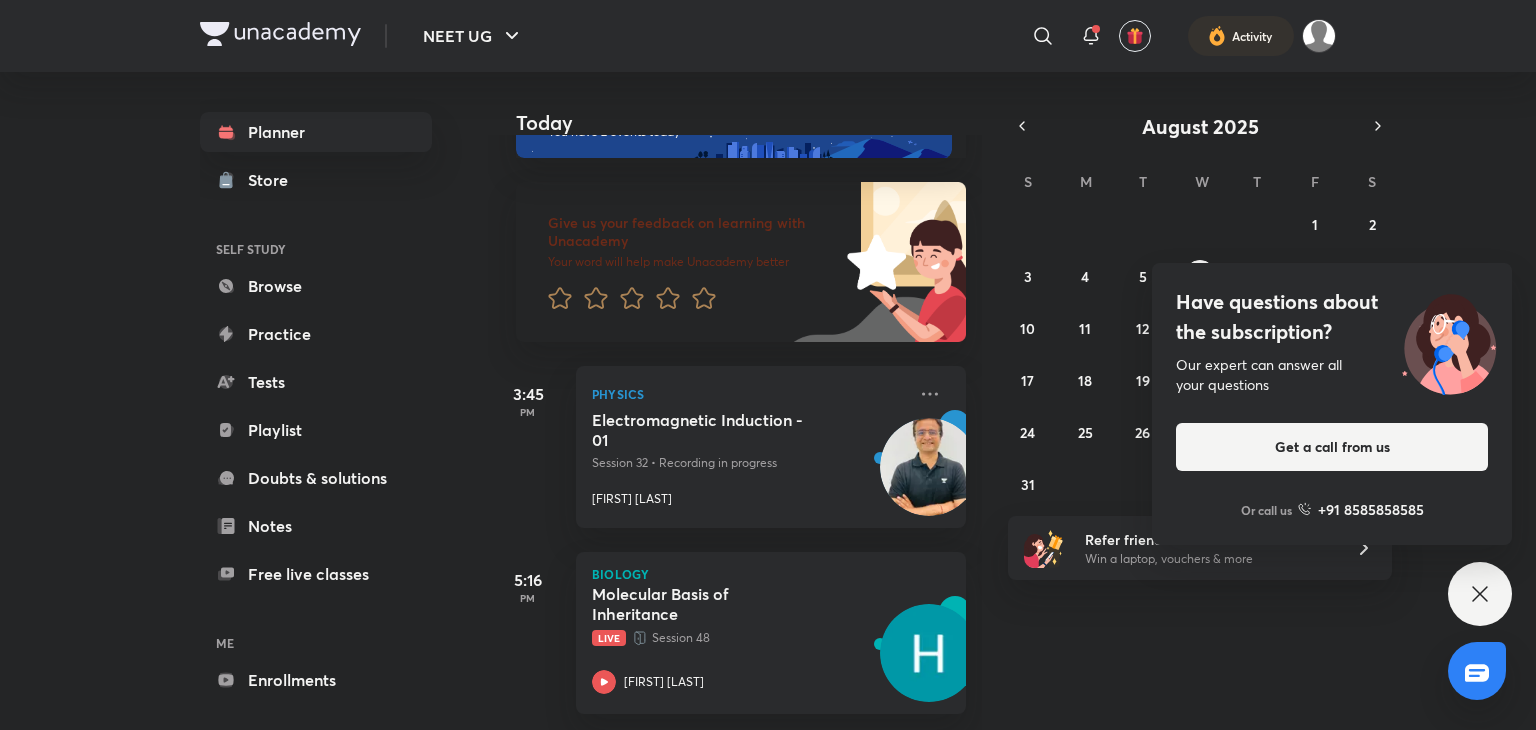 click 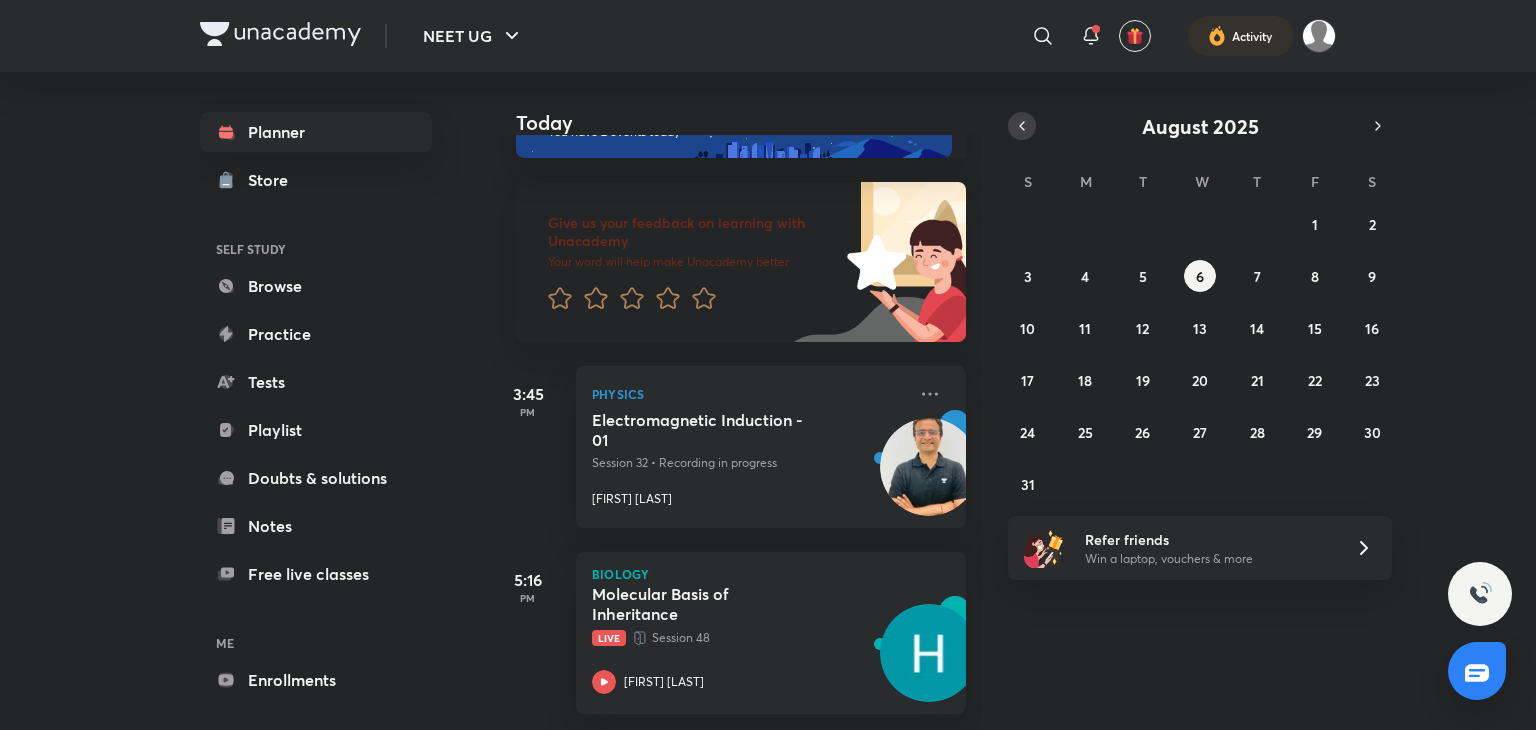 click 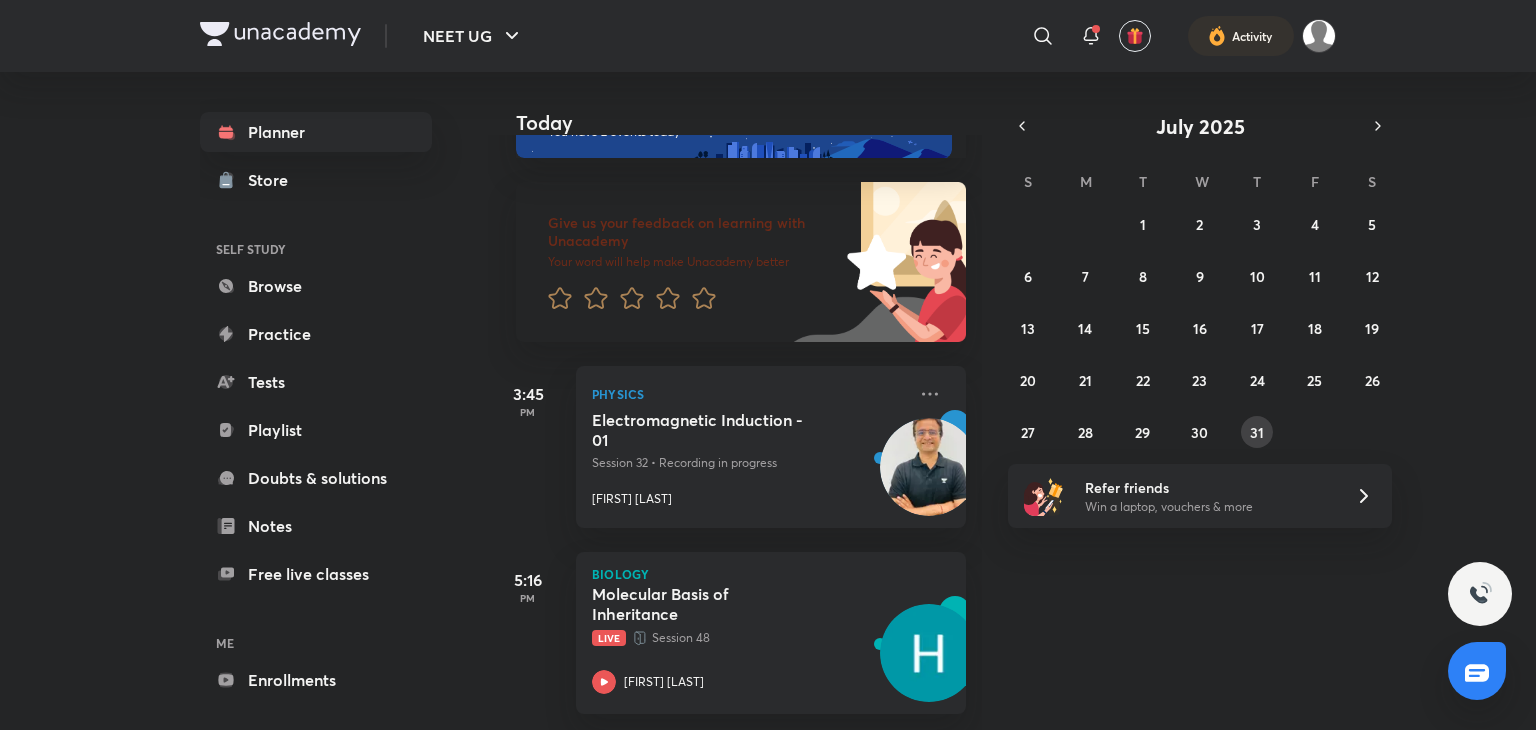 click on "31" at bounding box center [1257, 432] 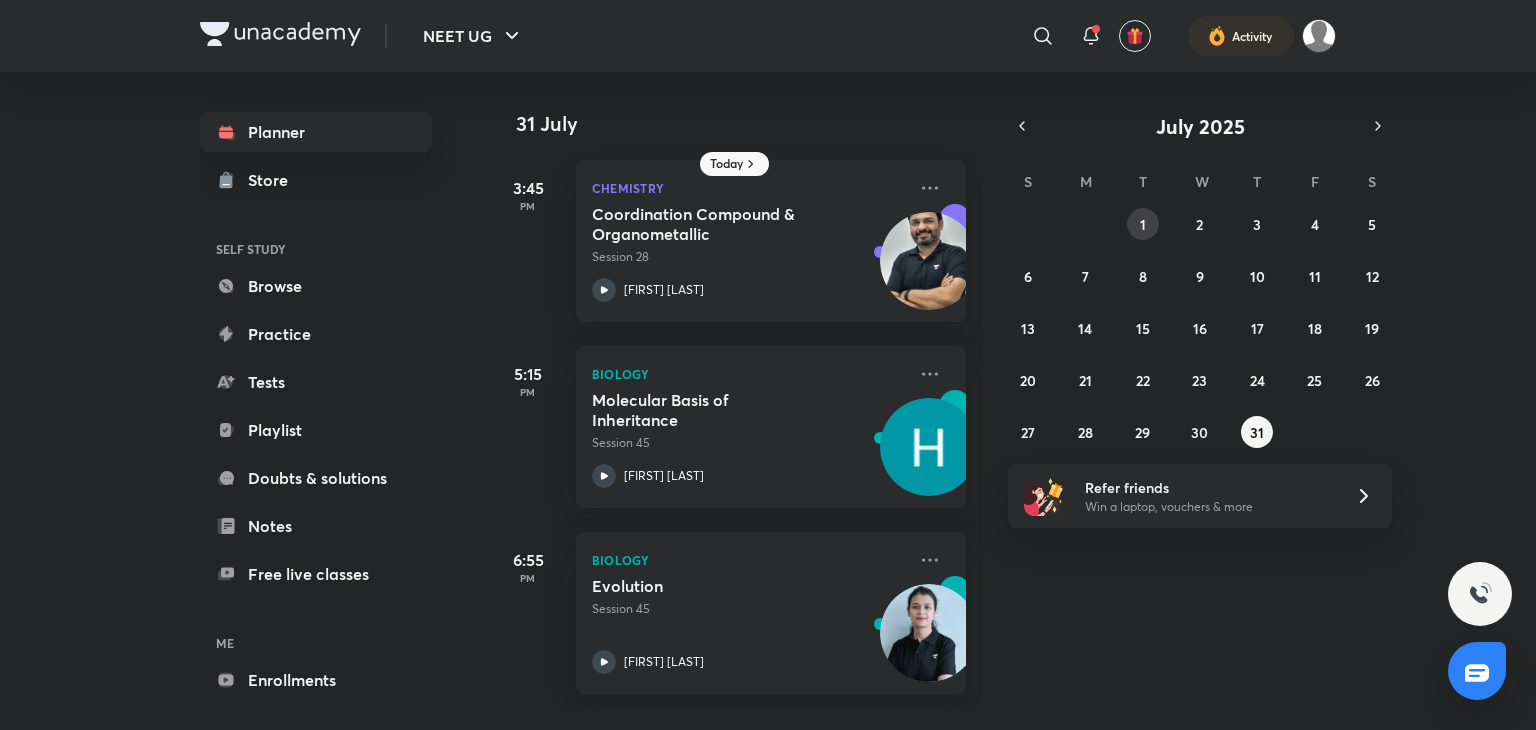 click on "1" at bounding box center (1143, 224) 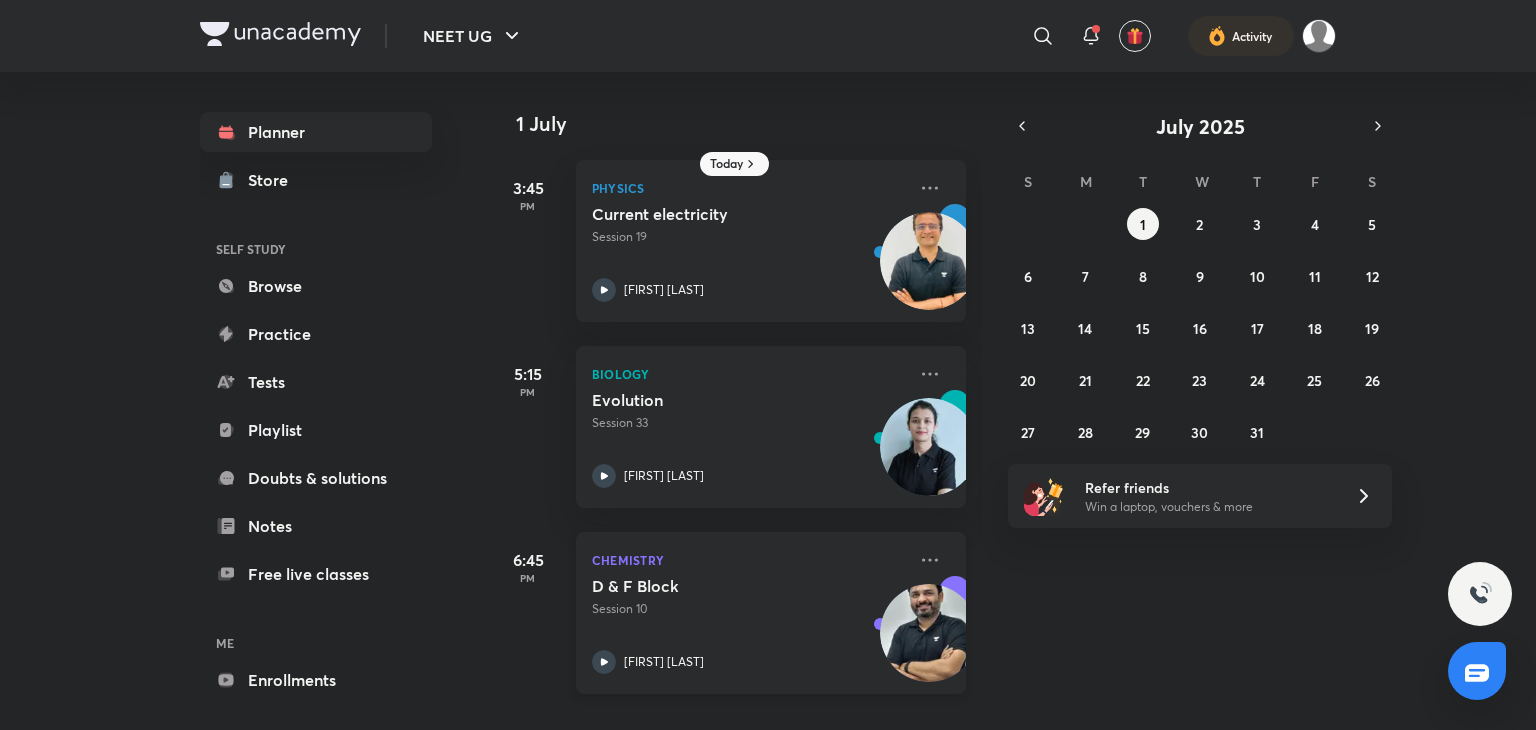 click on "[FIRST] [LAST]" at bounding box center (749, 662) 